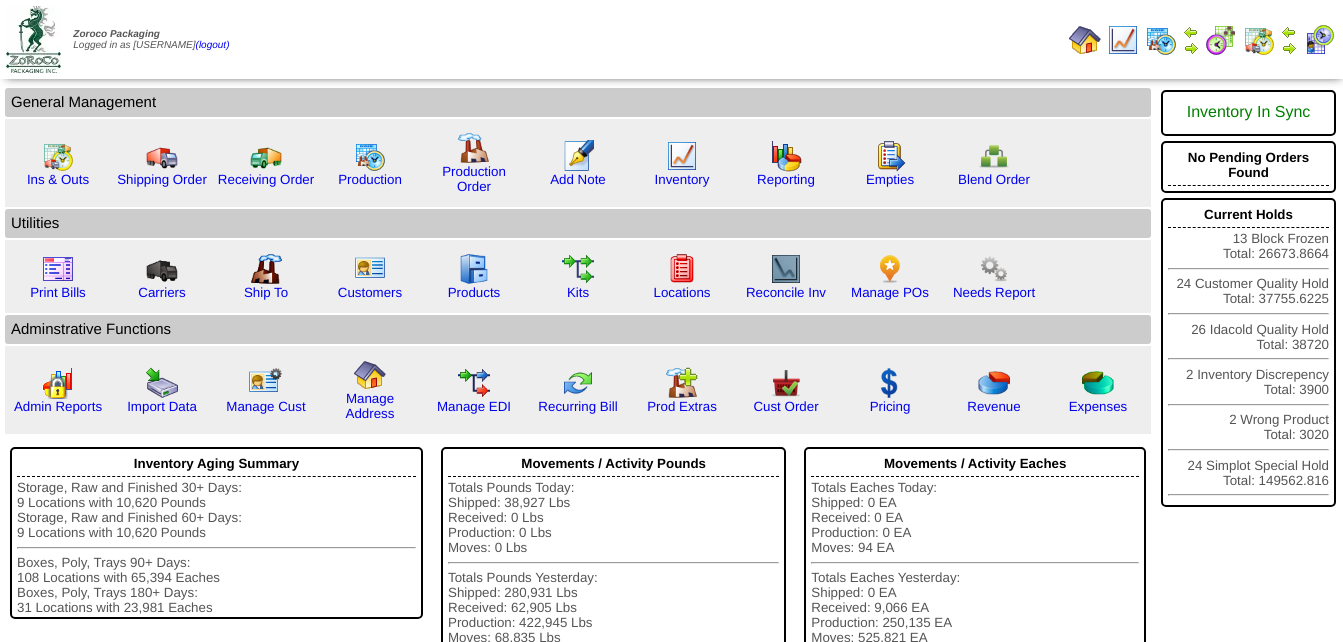 scroll, scrollTop: 0, scrollLeft: 0, axis: both 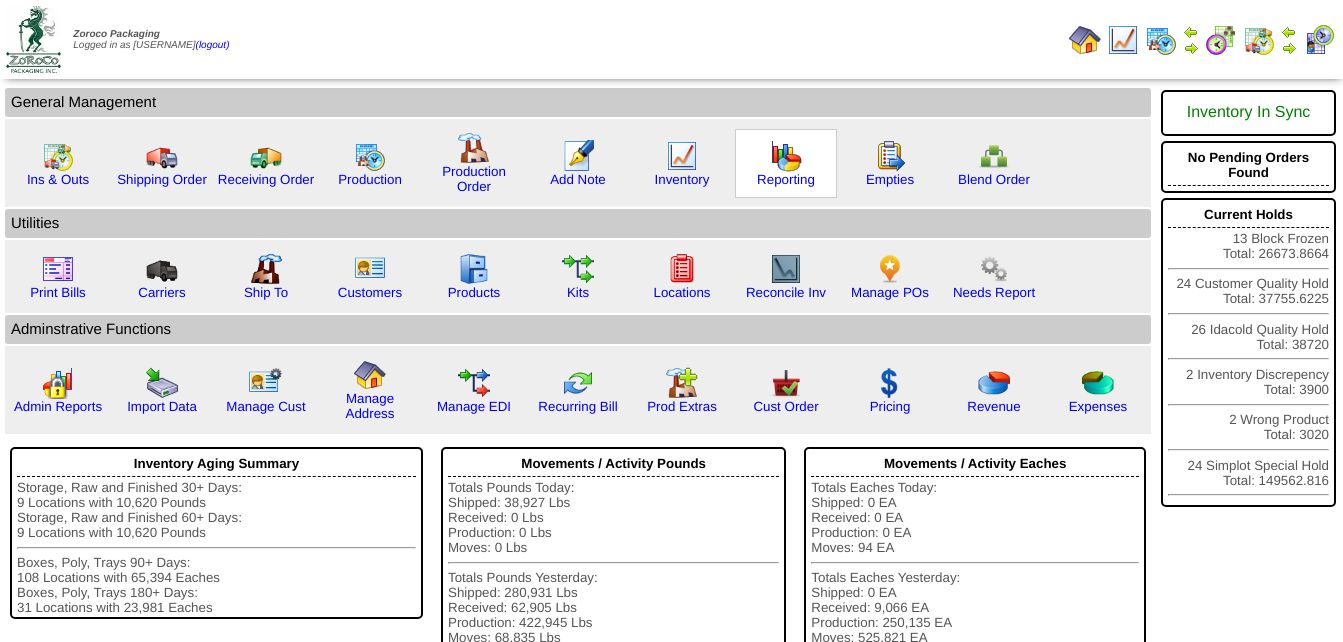 click on "Reporting" at bounding box center (786, 163) 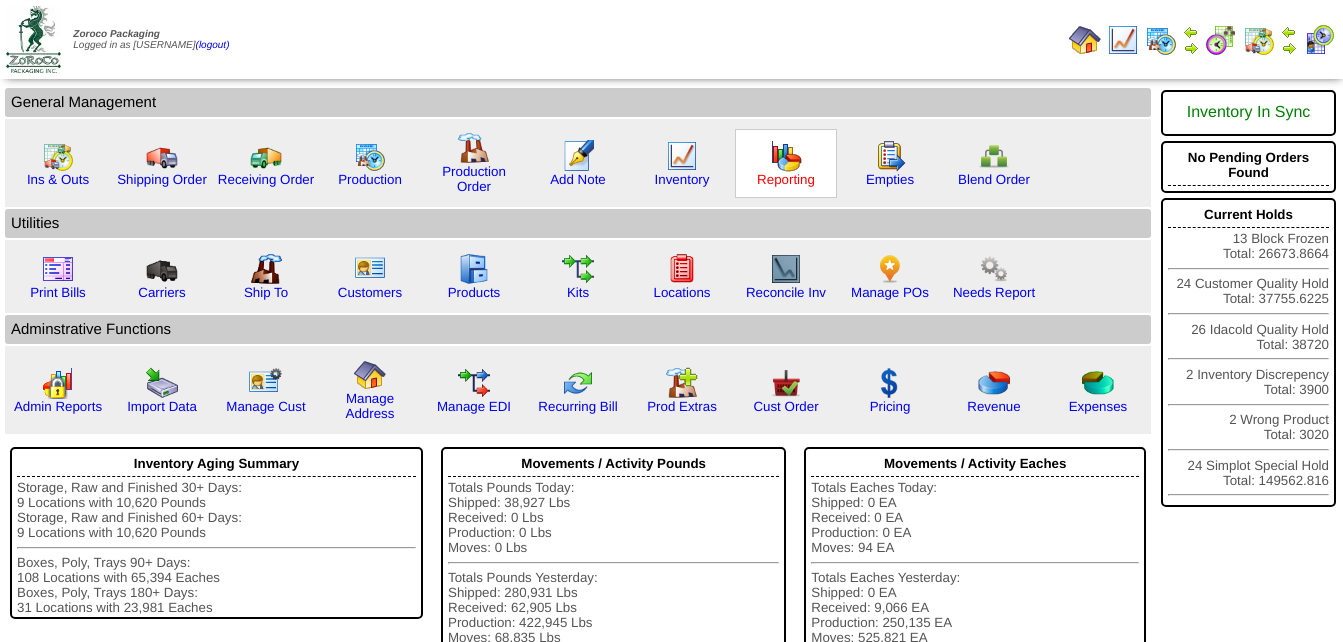 click on "Reporting" at bounding box center [786, 179] 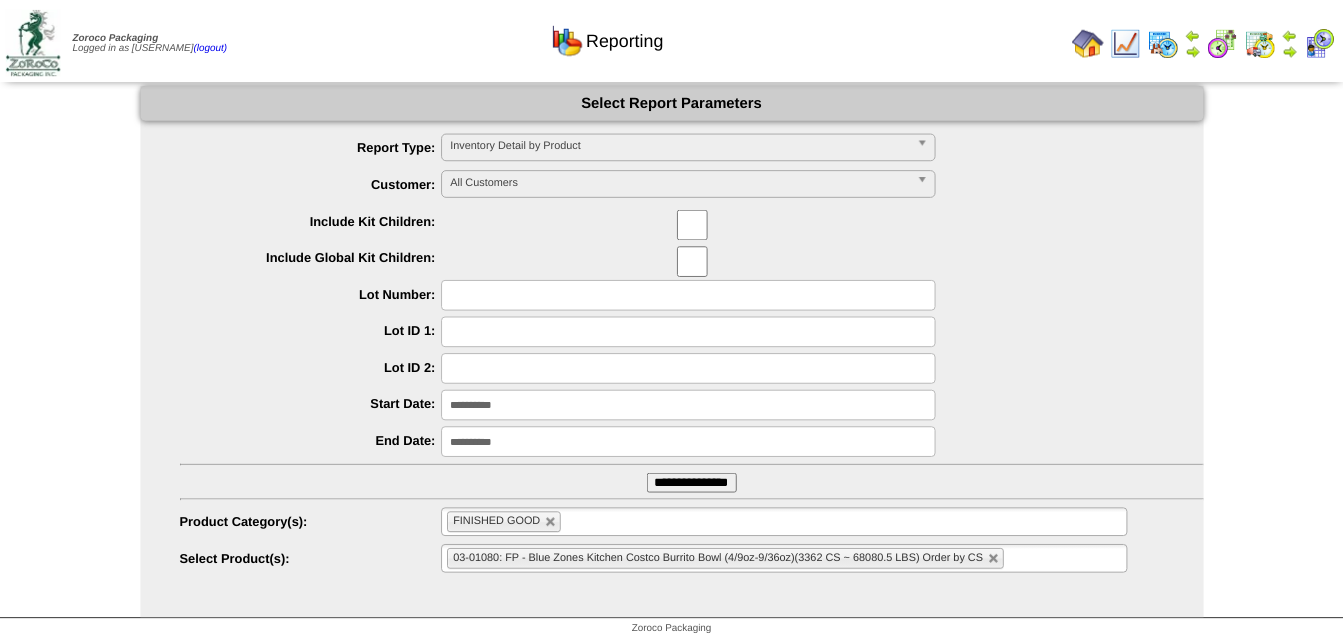 scroll, scrollTop: 0, scrollLeft: 0, axis: both 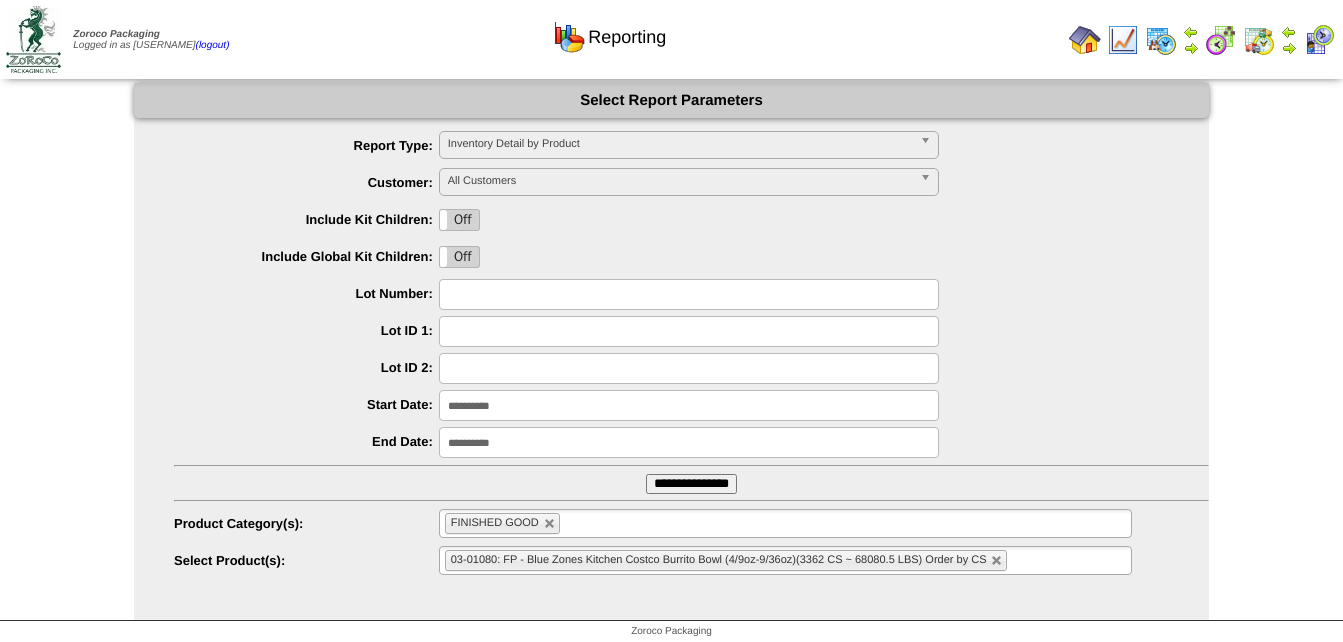 click on "**********" at bounding box center [691, 484] 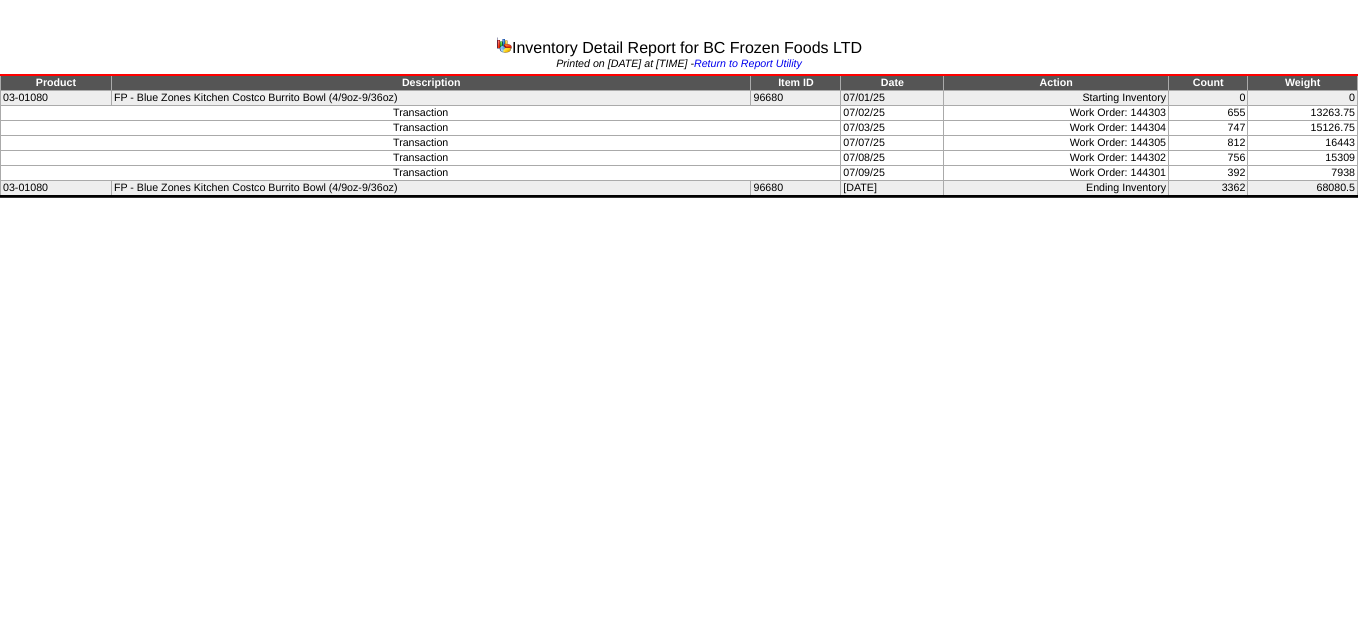 scroll, scrollTop: 0, scrollLeft: 0, axis: both 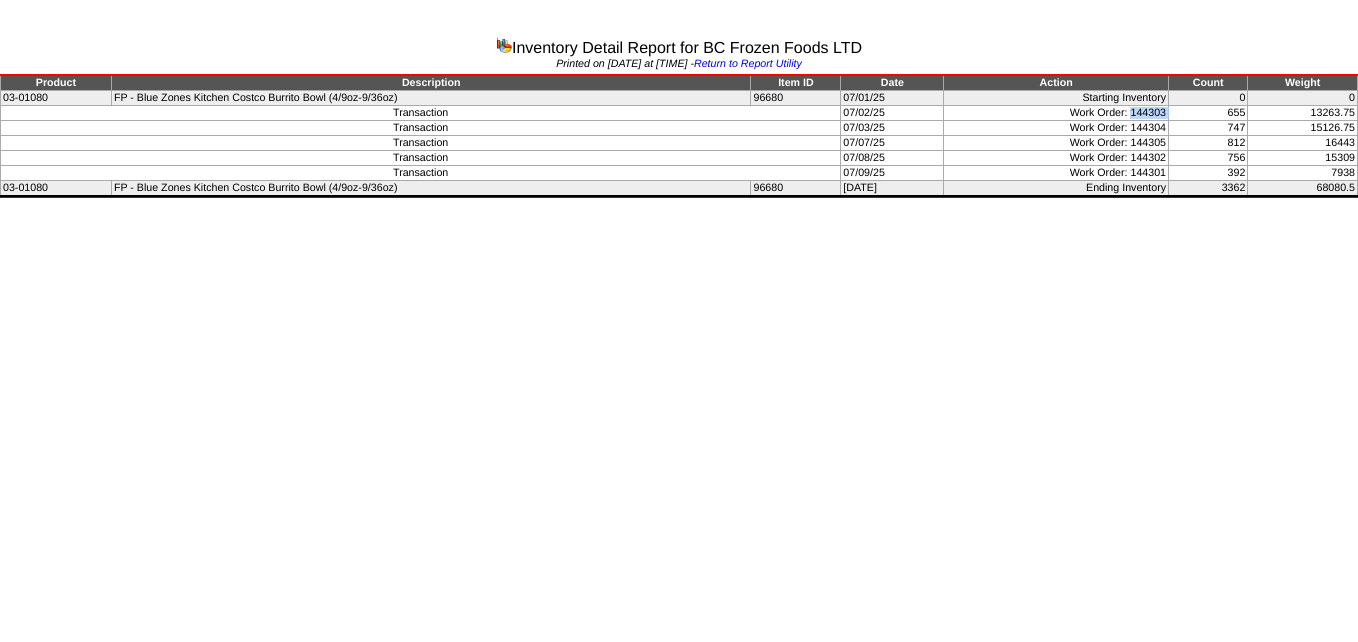 drag, startPoint x: 1130, startPoint y: 111, endPoint x: 1179, endPoint y: 112, distance: 49.010204 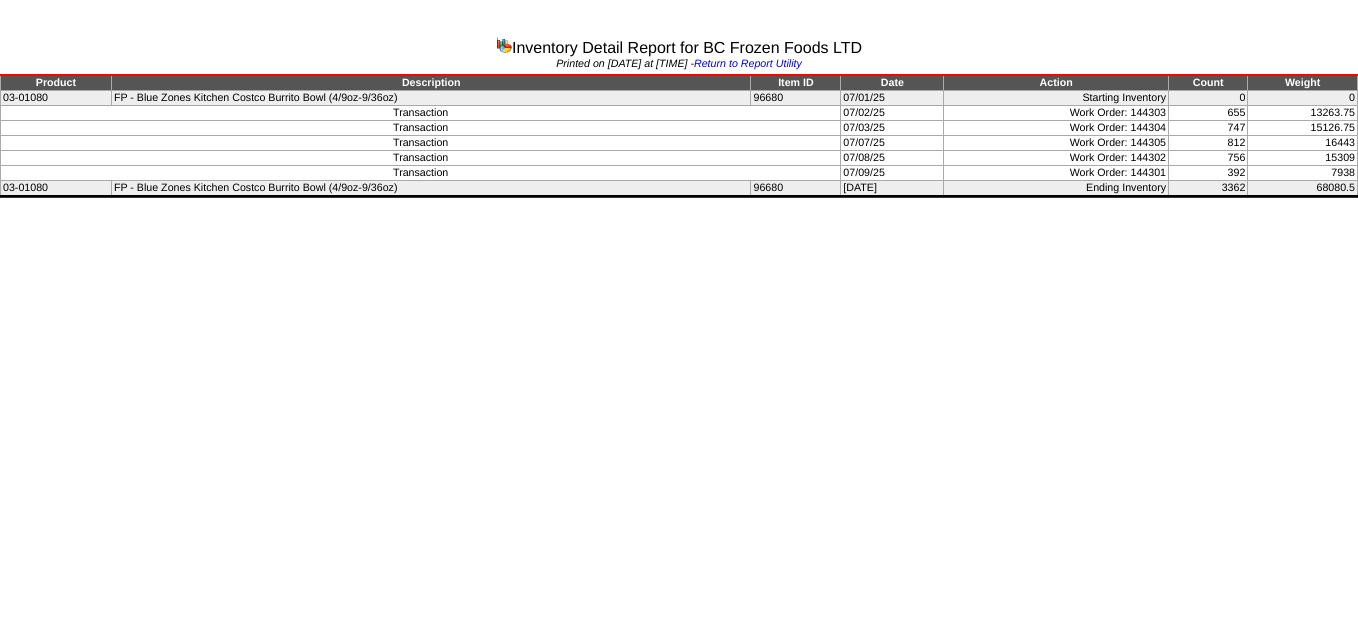 scroll, scrollTop: 0, scrollLeft: 0, axis: both 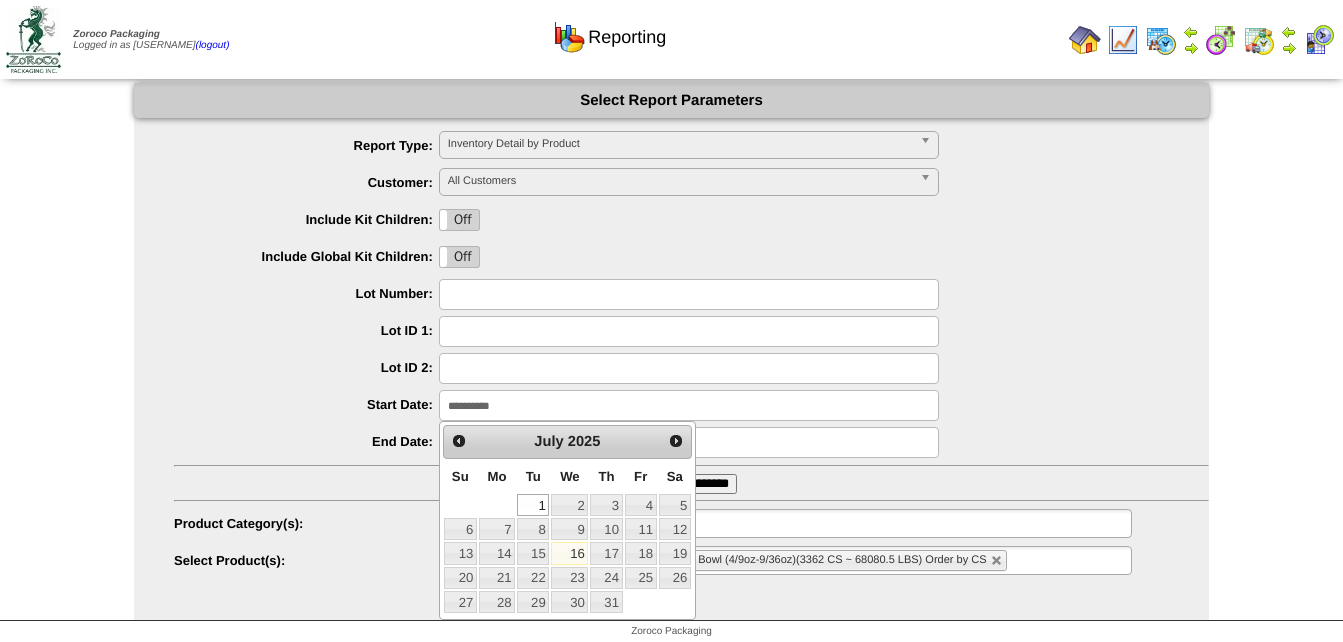 drag, startPoint x: 564, startPoint y: 410, endPoint x: 285, endPoint y: 410, distance: 279 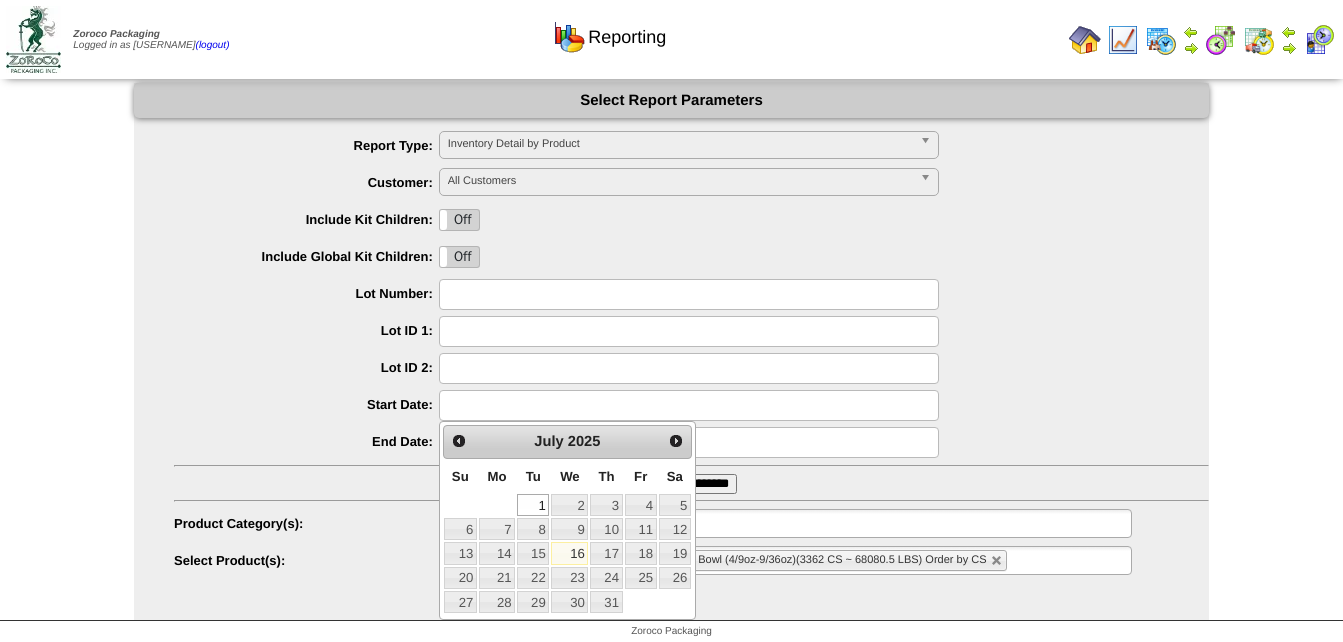 type 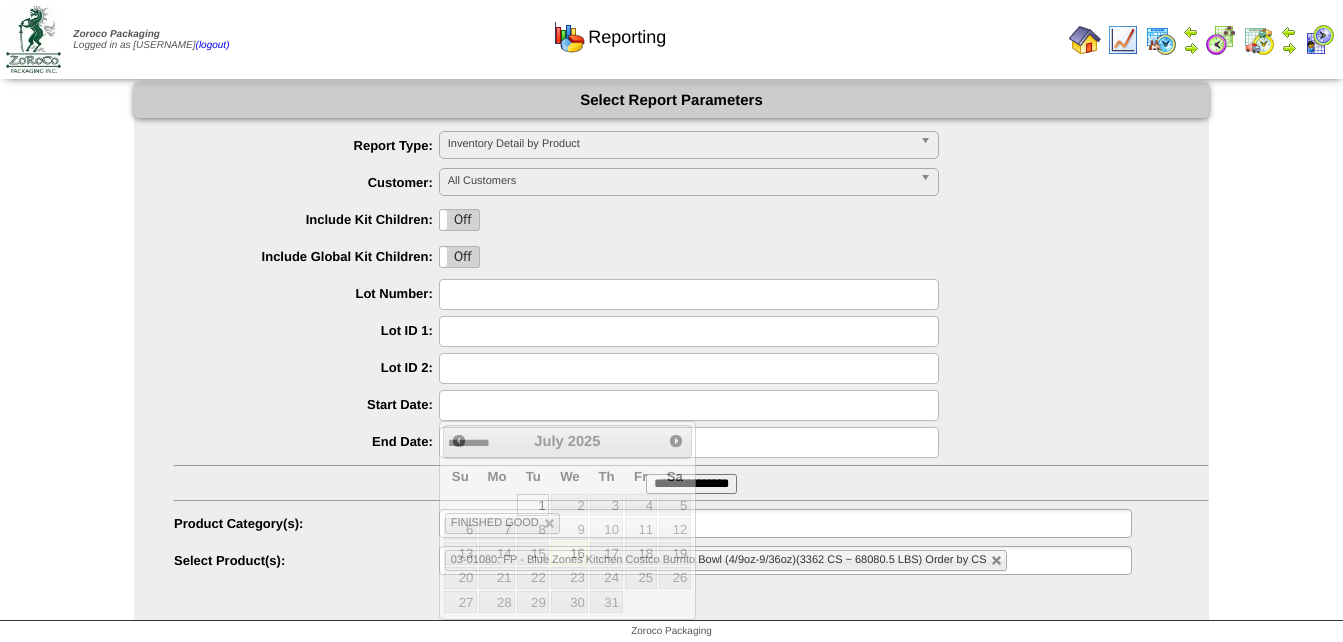 click on "**********" at bounding box center (691, 442) 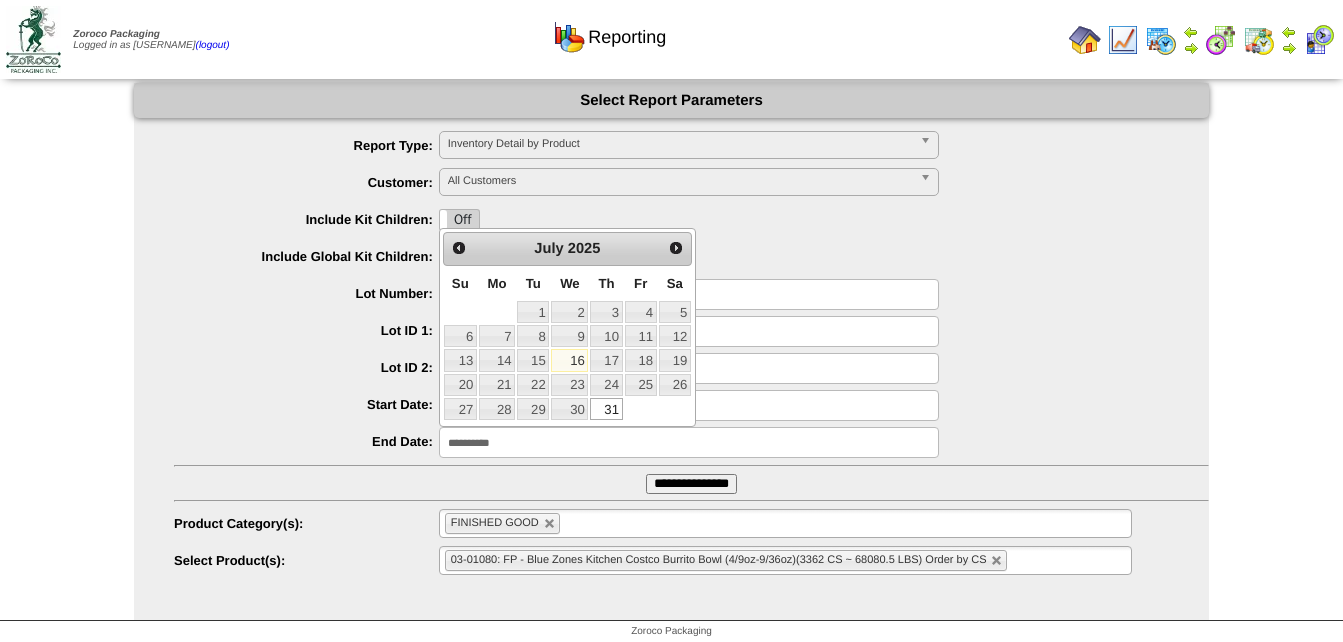 drag, startPoint x: 670, startPoint y: 433, endPoint x: 366, endPoint y: 452, distance: 304.59317 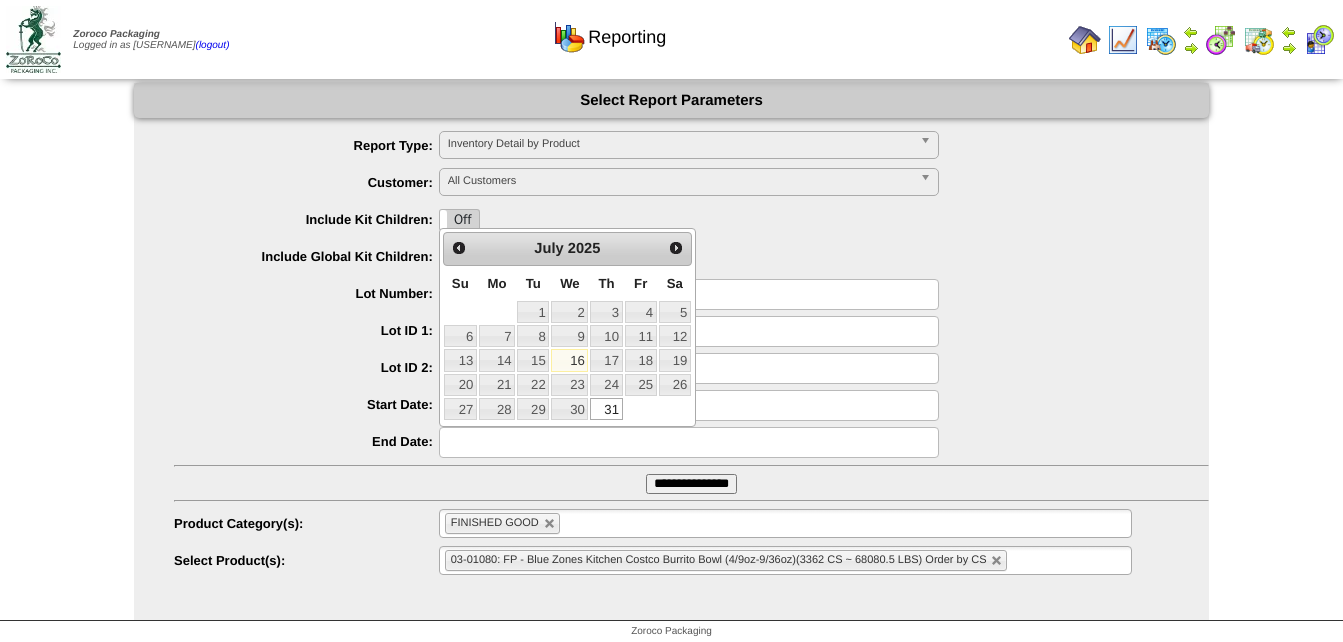 type 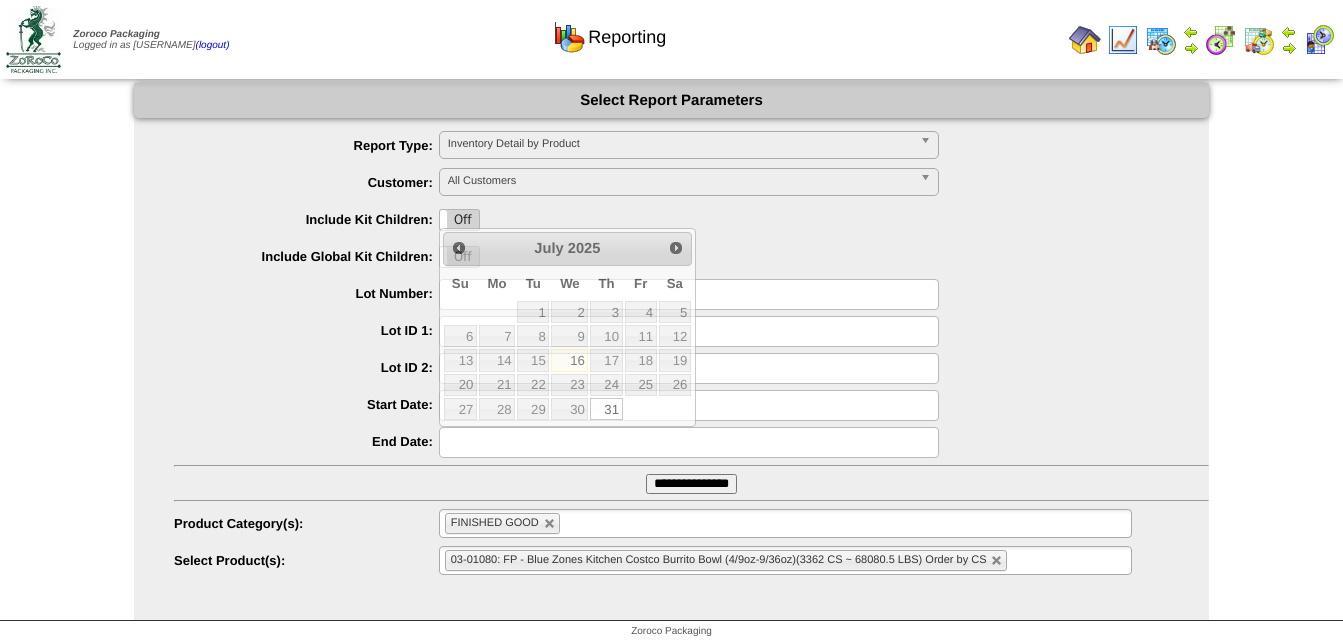 click on "On Off" at bounding box center [691, 220] 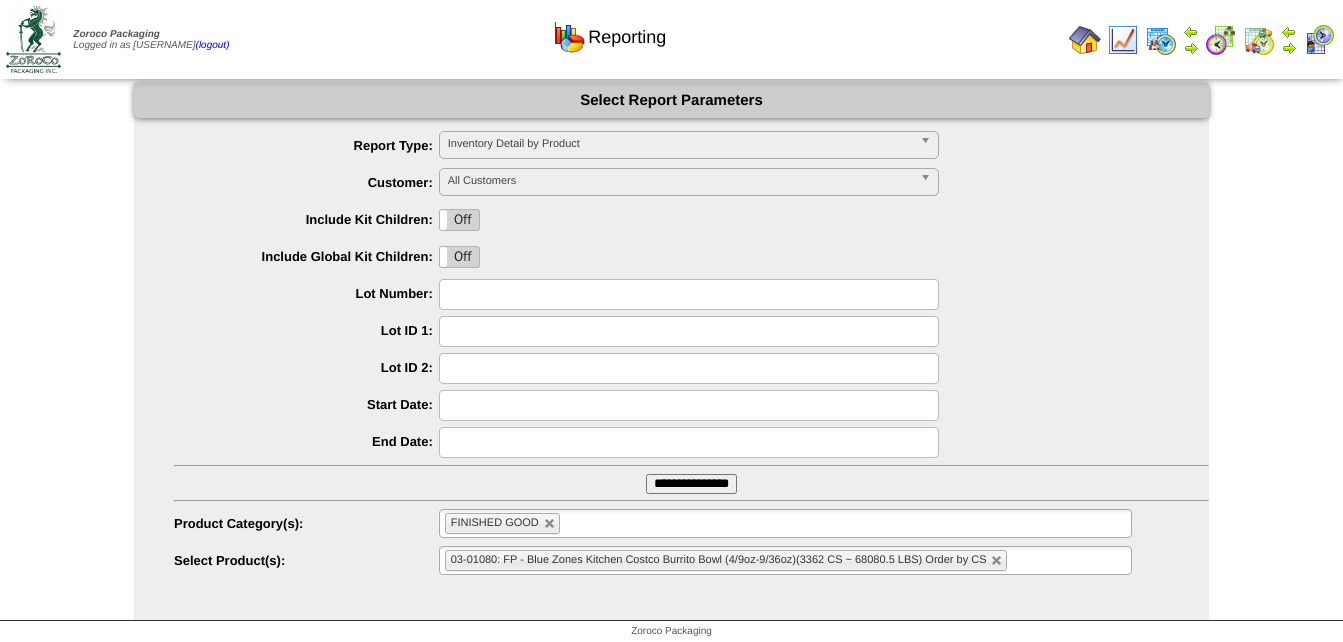 click on "Inventory Detail by Product" at bounding box center (680, 144) 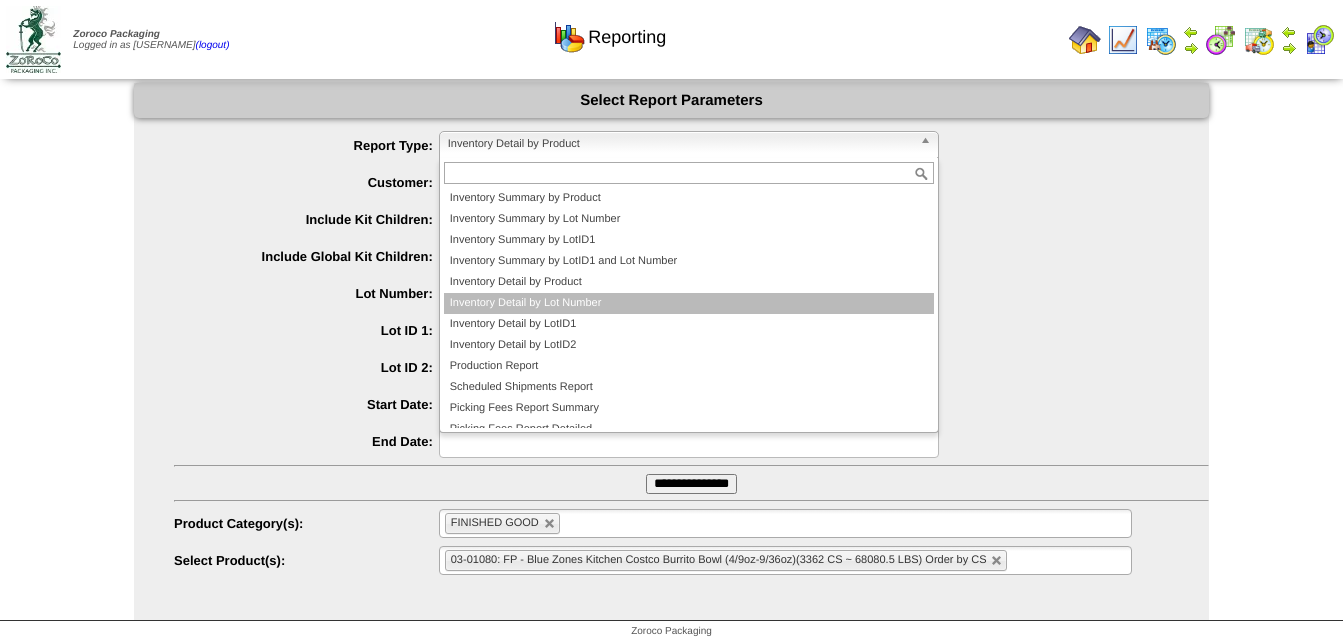 click on "Inventory Detail by Lot Number" at bounding box center (689, 303) 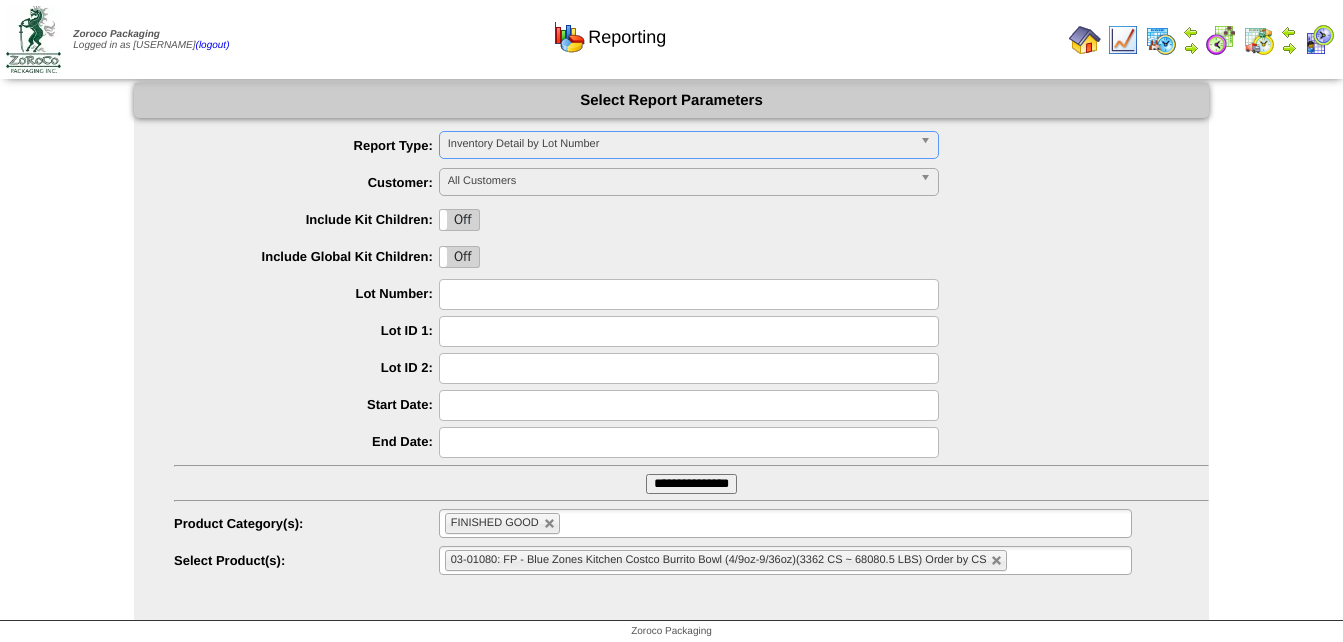 click at bounding box center (689, 294) 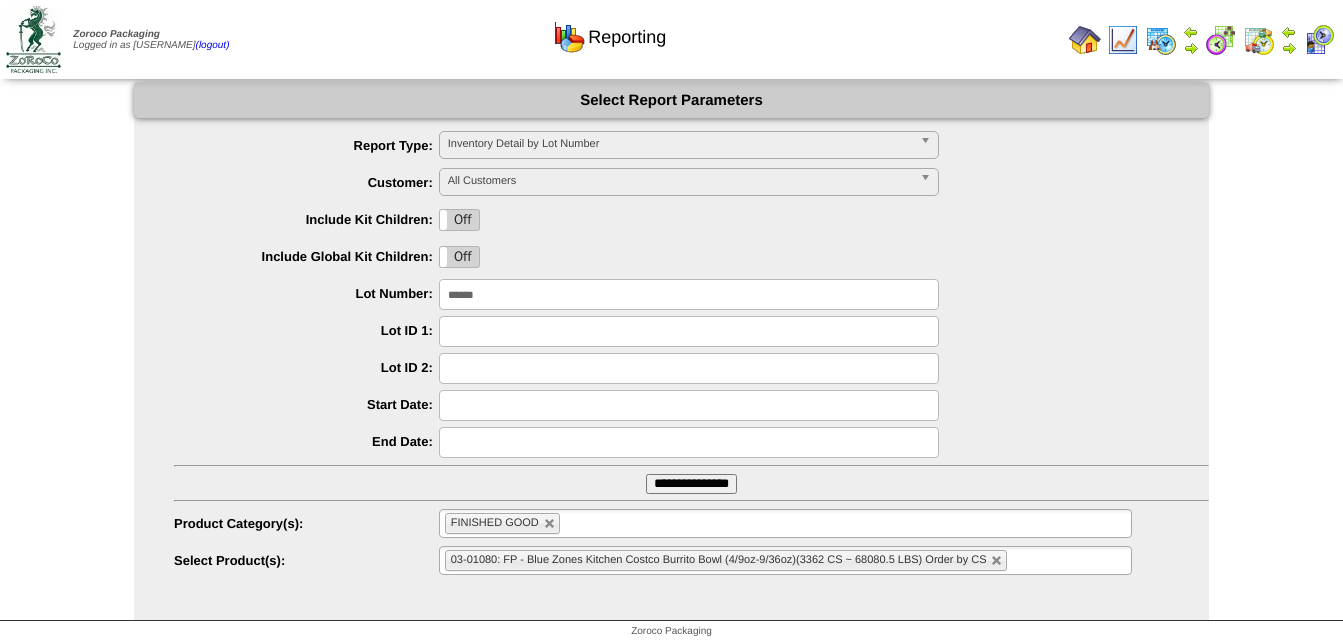 type on "*******" 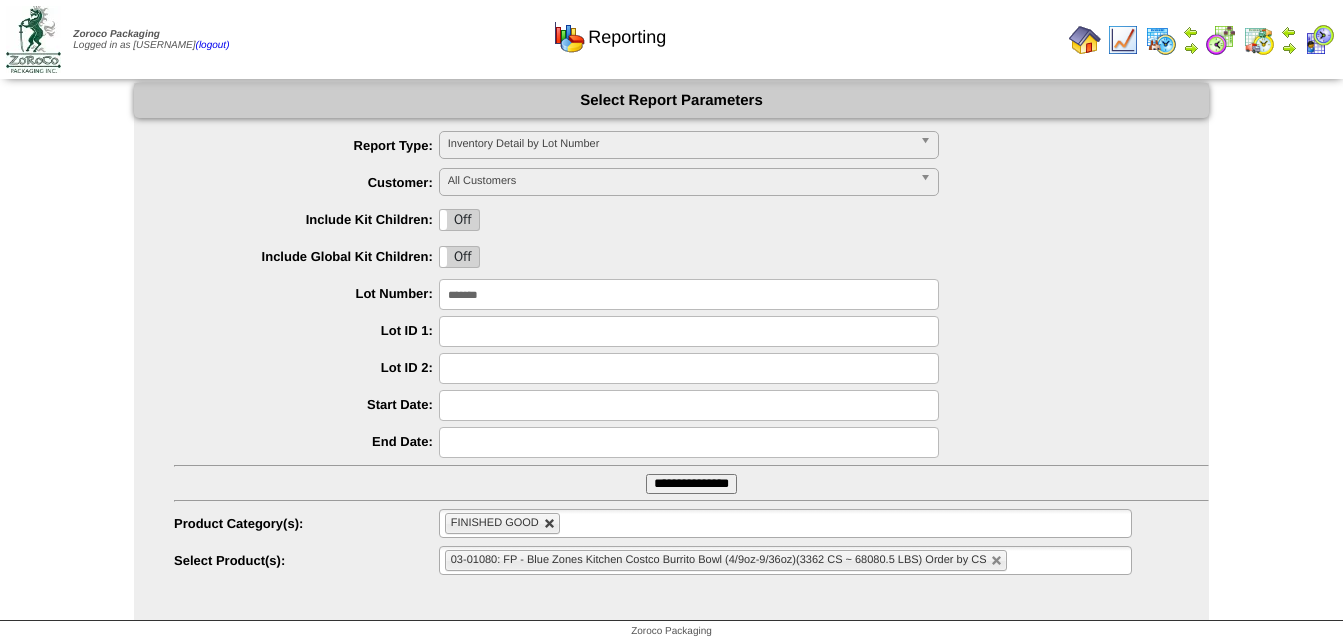 click at bounding box center [550, 524] 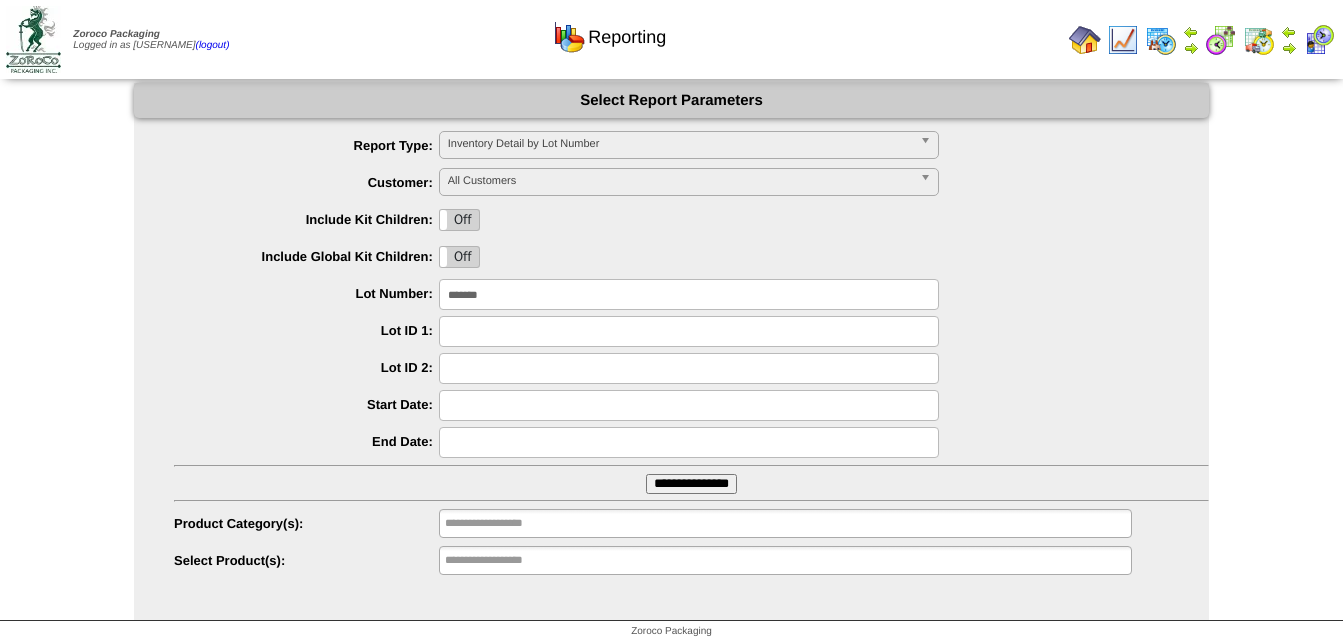 type on "*******" 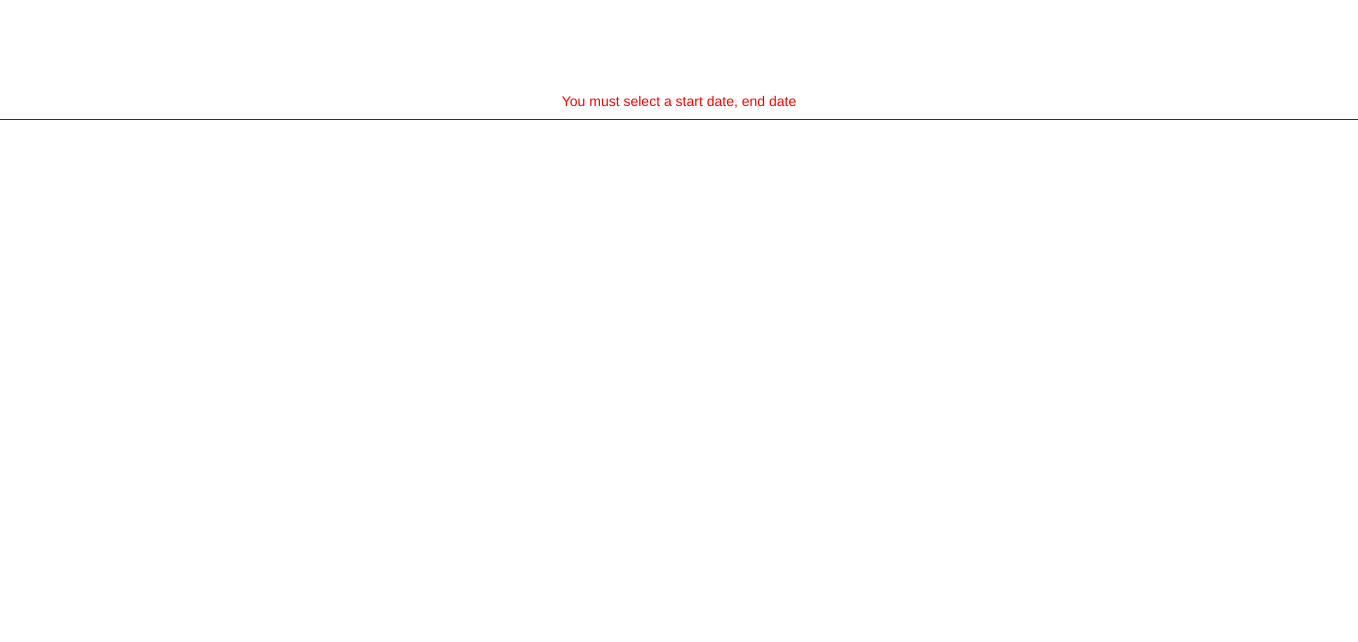 scroll, scrollTop: 0, scrollLeft: 0, axis: both 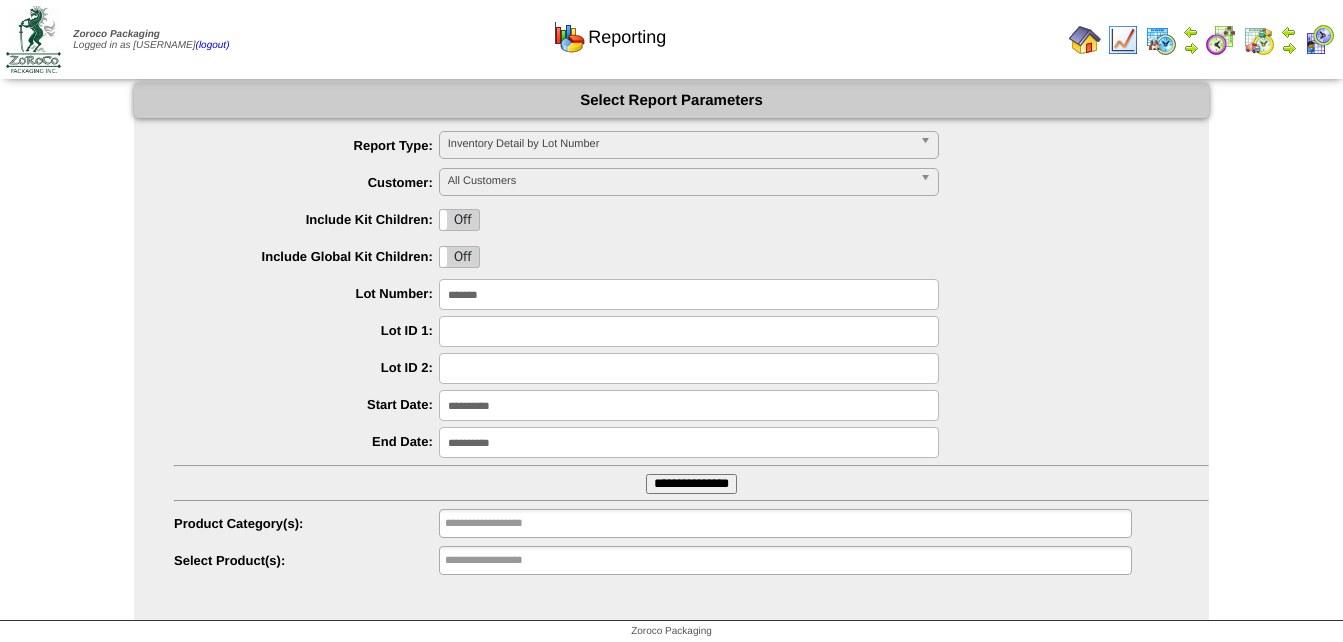 click on "**********" at bounding box center [689, 405] 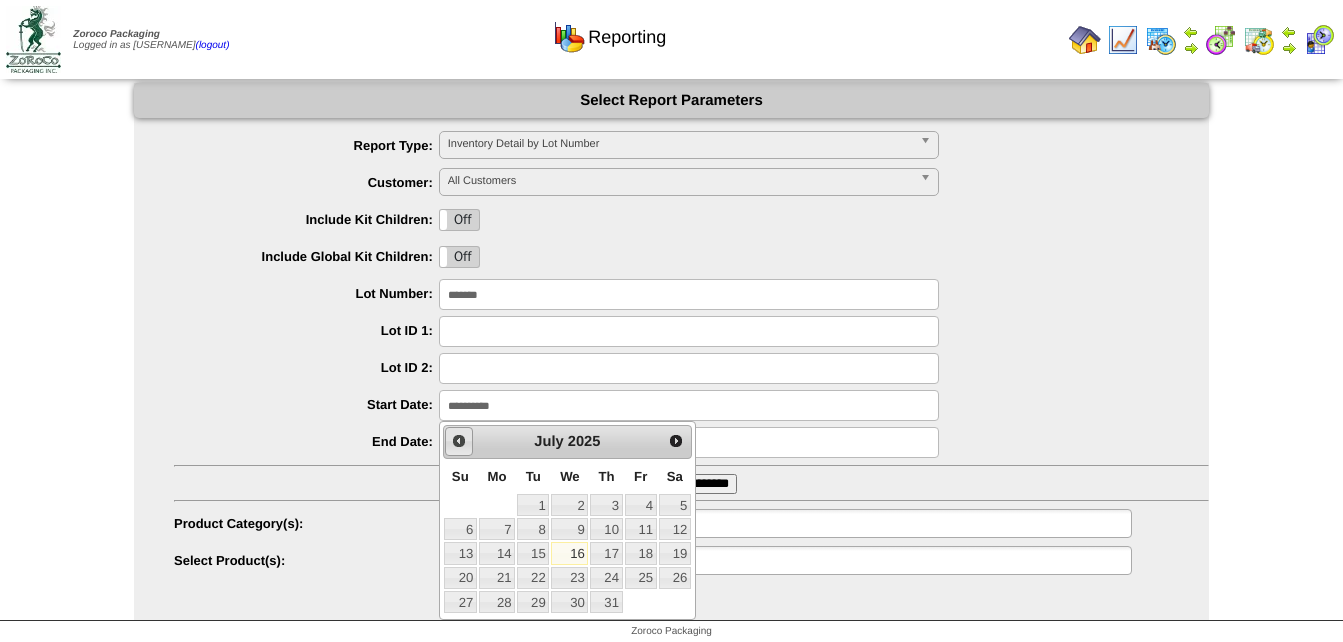 click on "Prev" at bounding box center (459, 441) 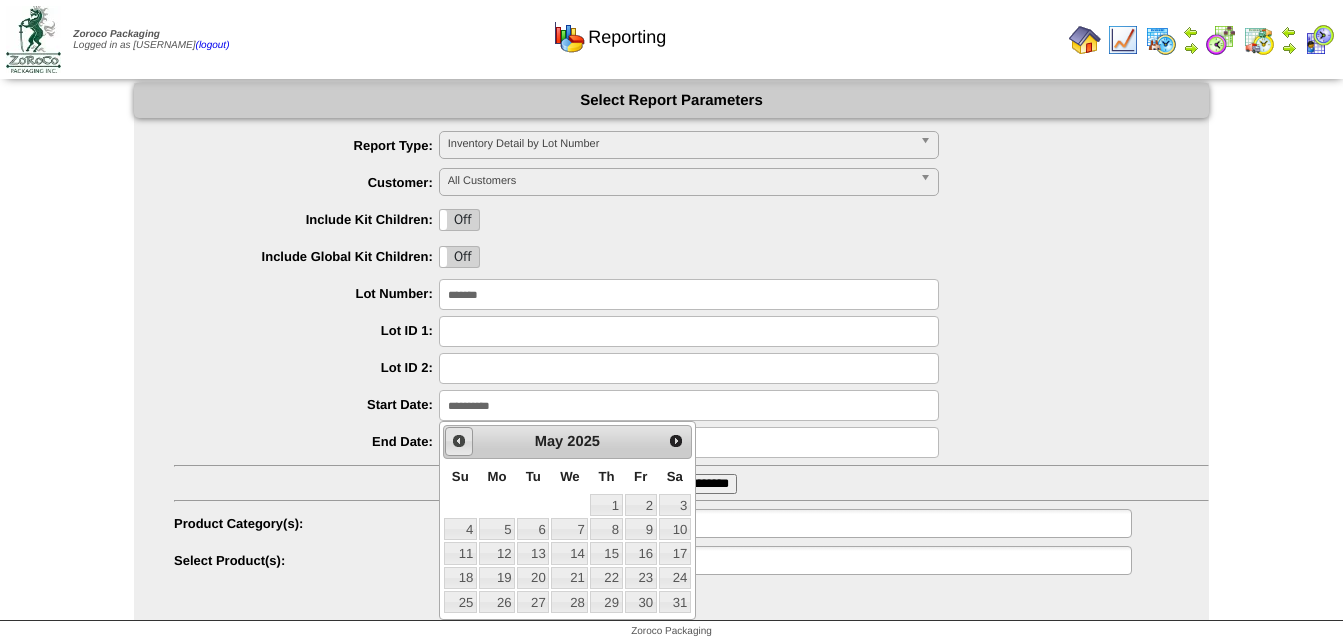 click on "Prev" at bounding box center [459, 441] 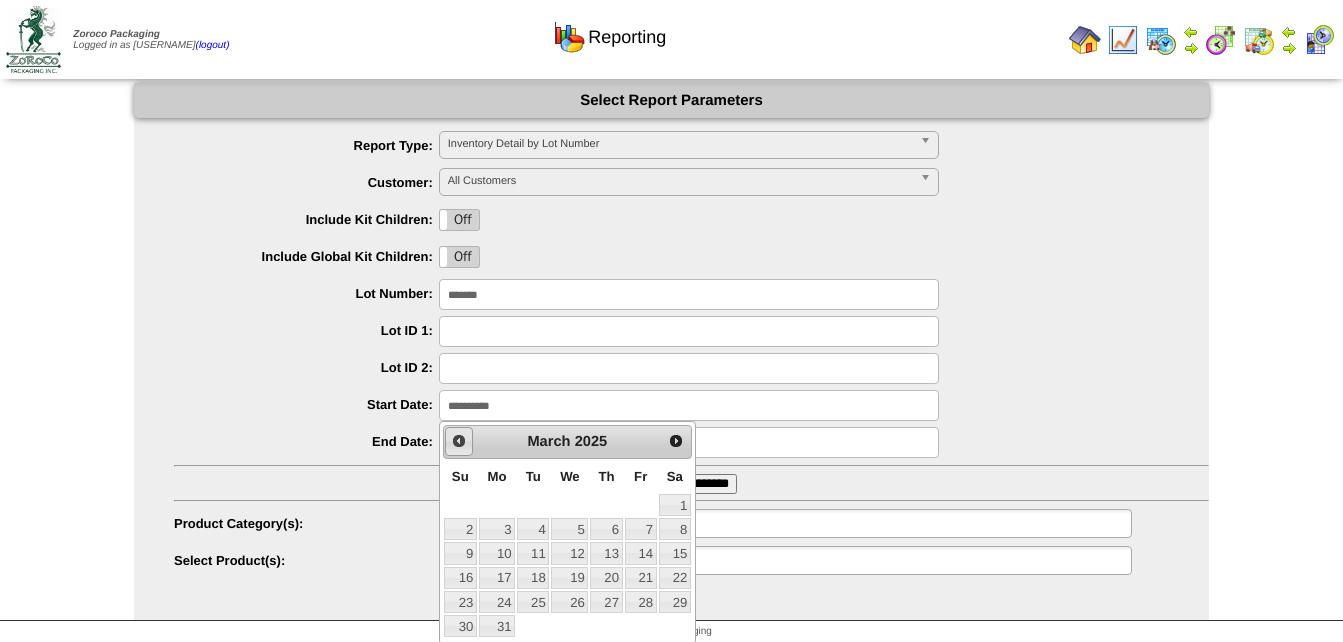 click on "Prev" at bounding box center [459, 441] 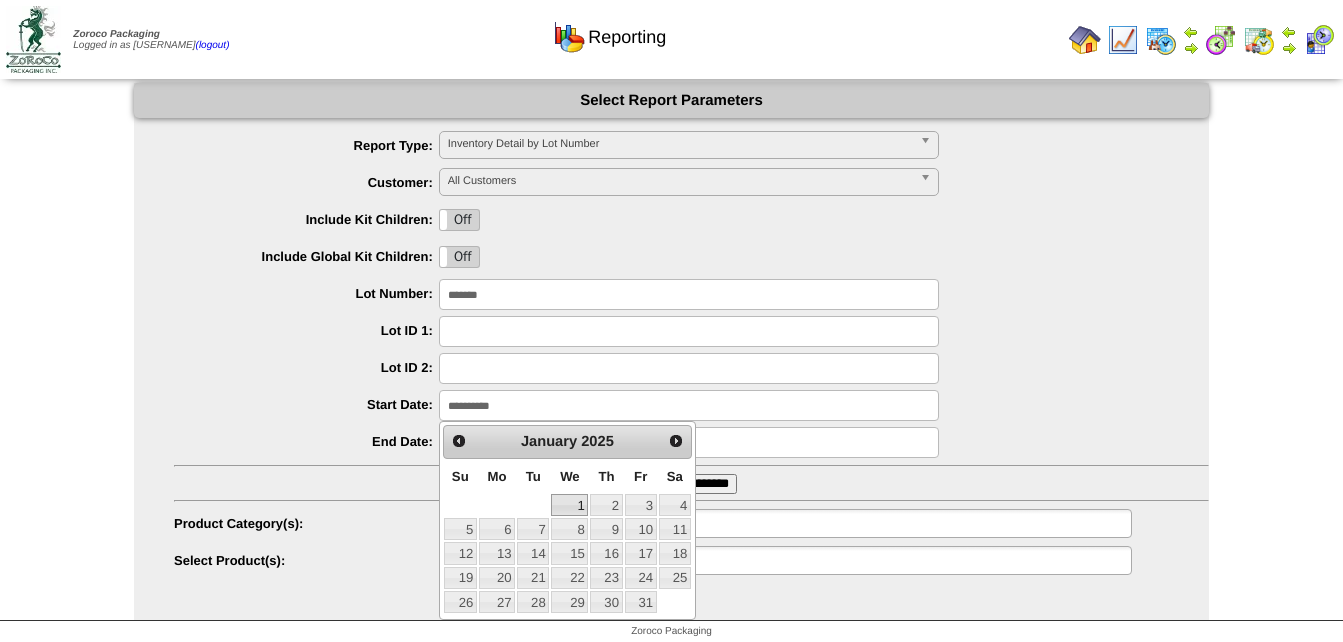 click on "1" at bounding box center [569, 505] 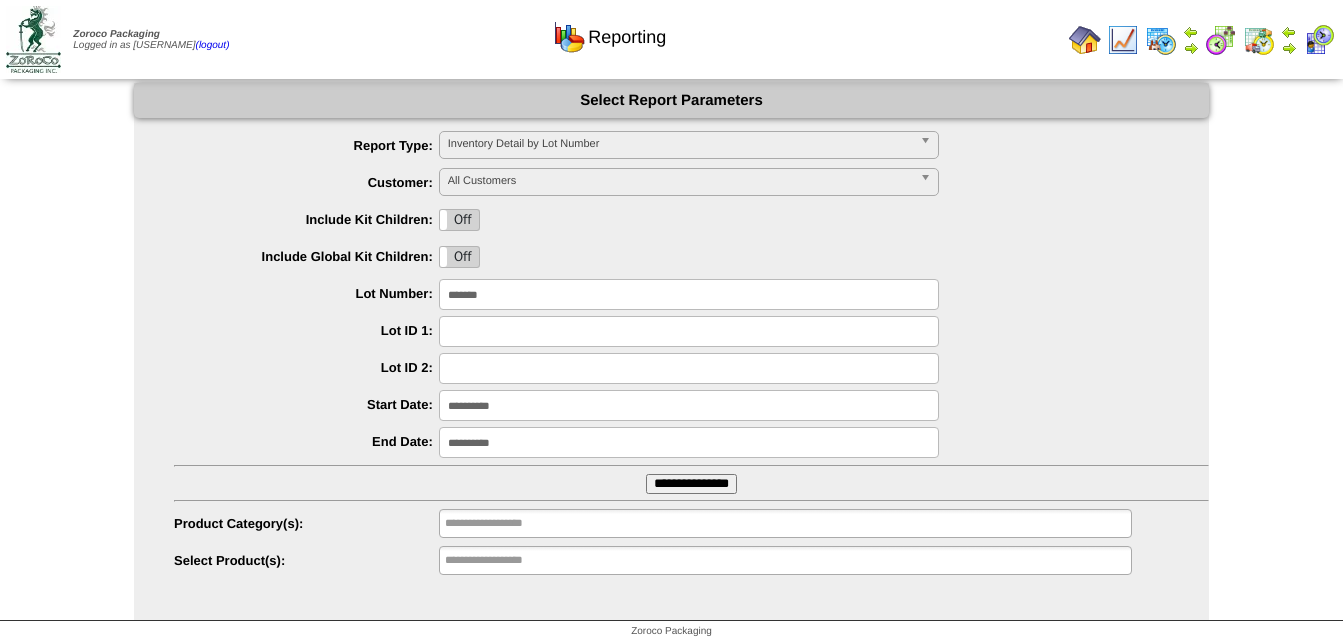 click on "**********" at bounding box center [689, 442] 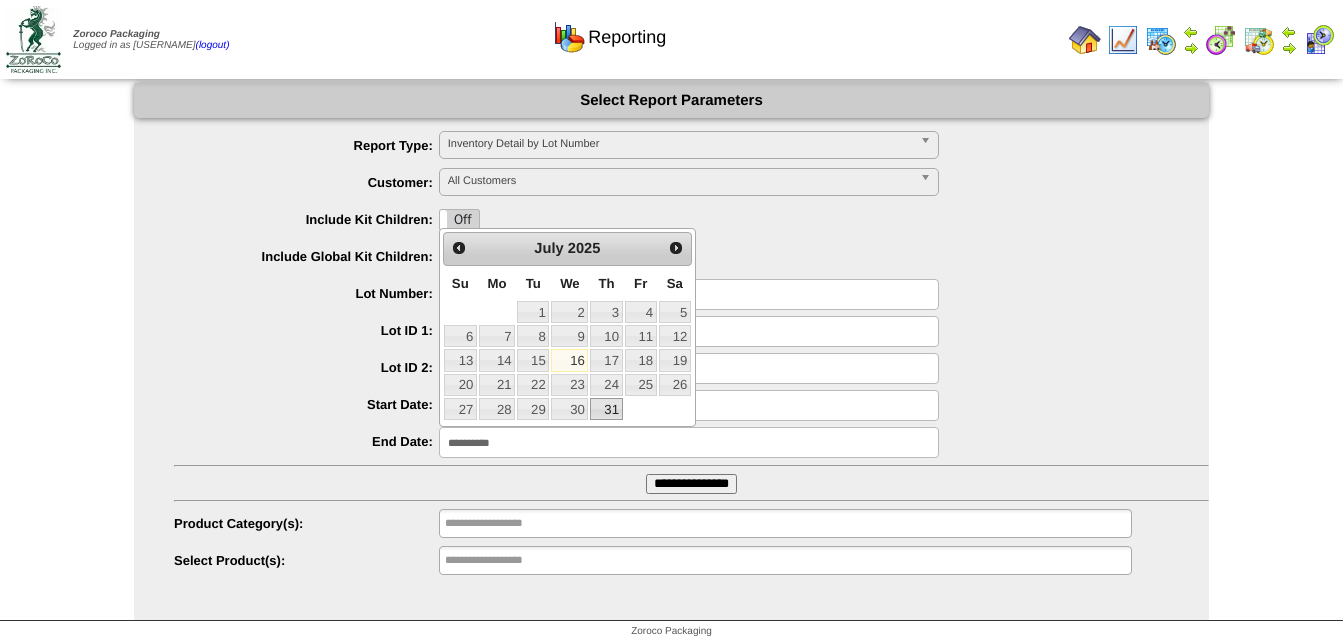 click on "31" at bounding box center (606, 409) 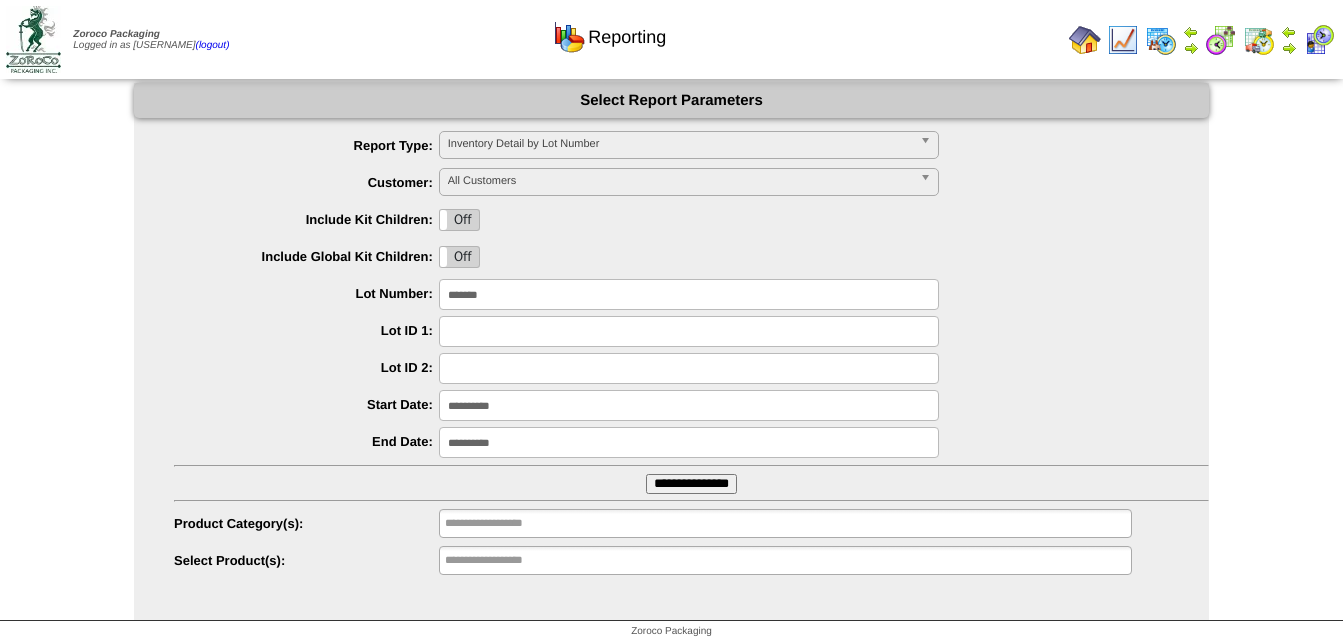 click on "**********" at bounding box center (691, 484) 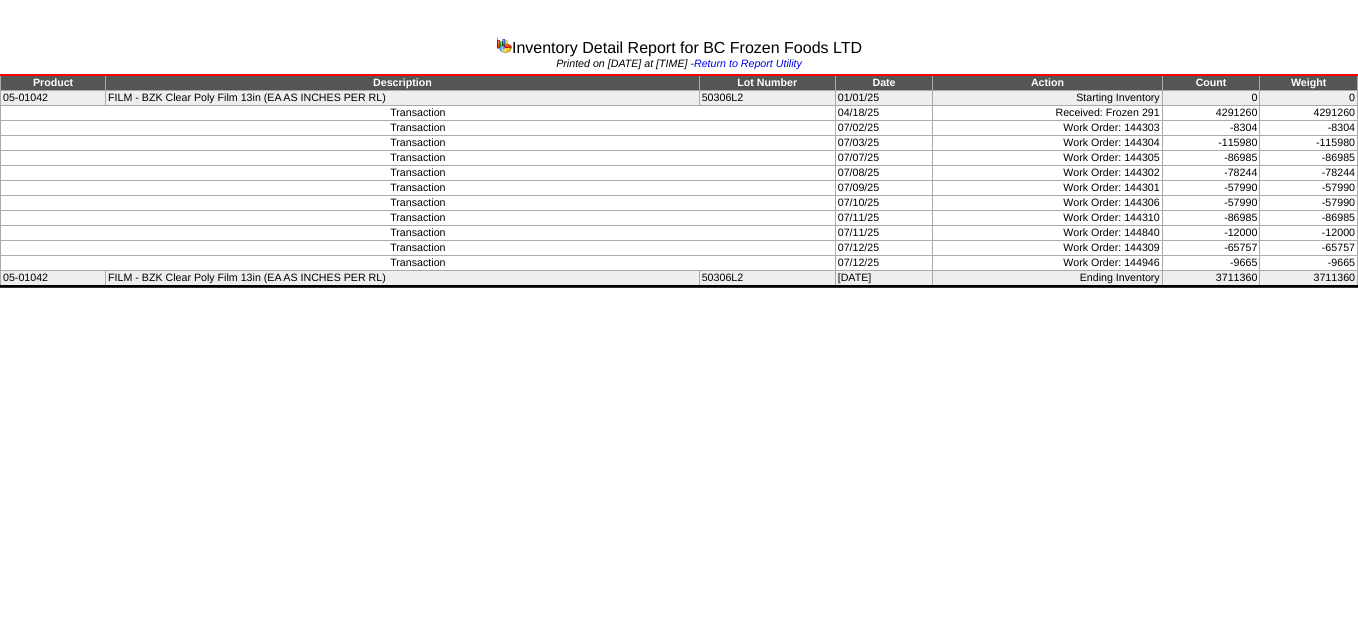 scroll, scrollTop: 0, scrollLeft: 0, axis: both 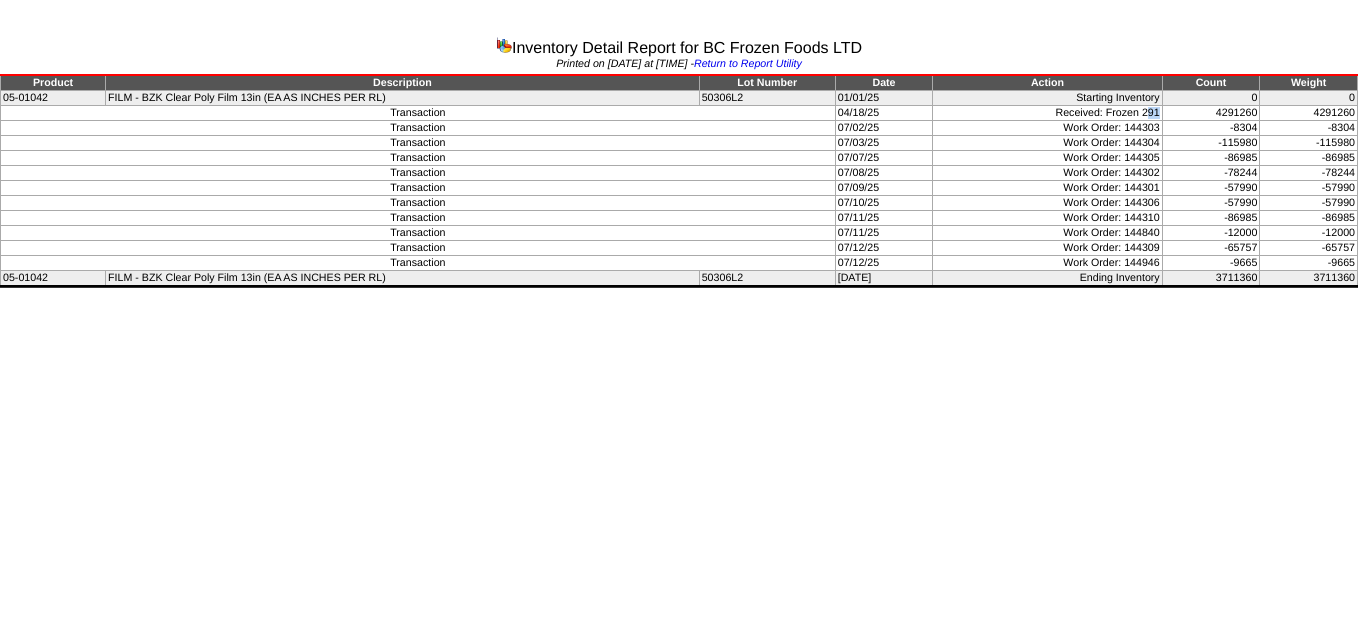 drag, startPoint x: 1146, startPoint y: 113, endPoint x: 1157, endPoint y: 112, distance: 11.045361 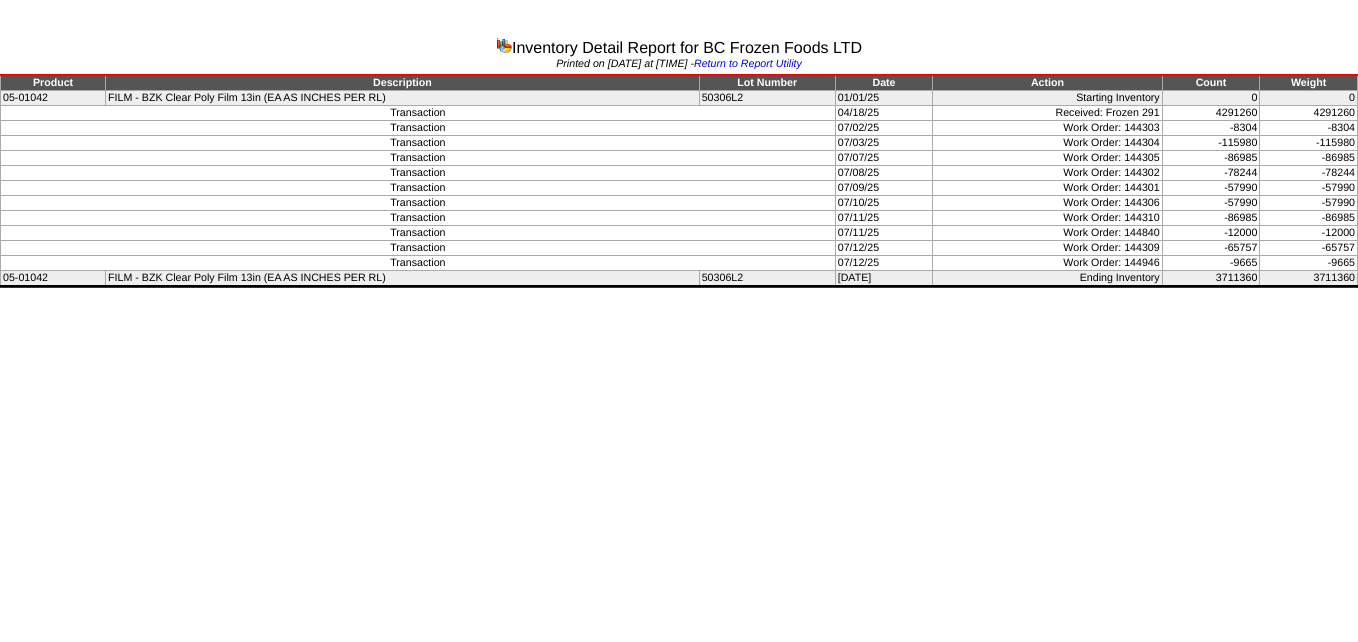 drag, startPoint x: 1157, startPoint y: 112, endPoint x: 1142, endPoint y: 111, distance: 15.033297 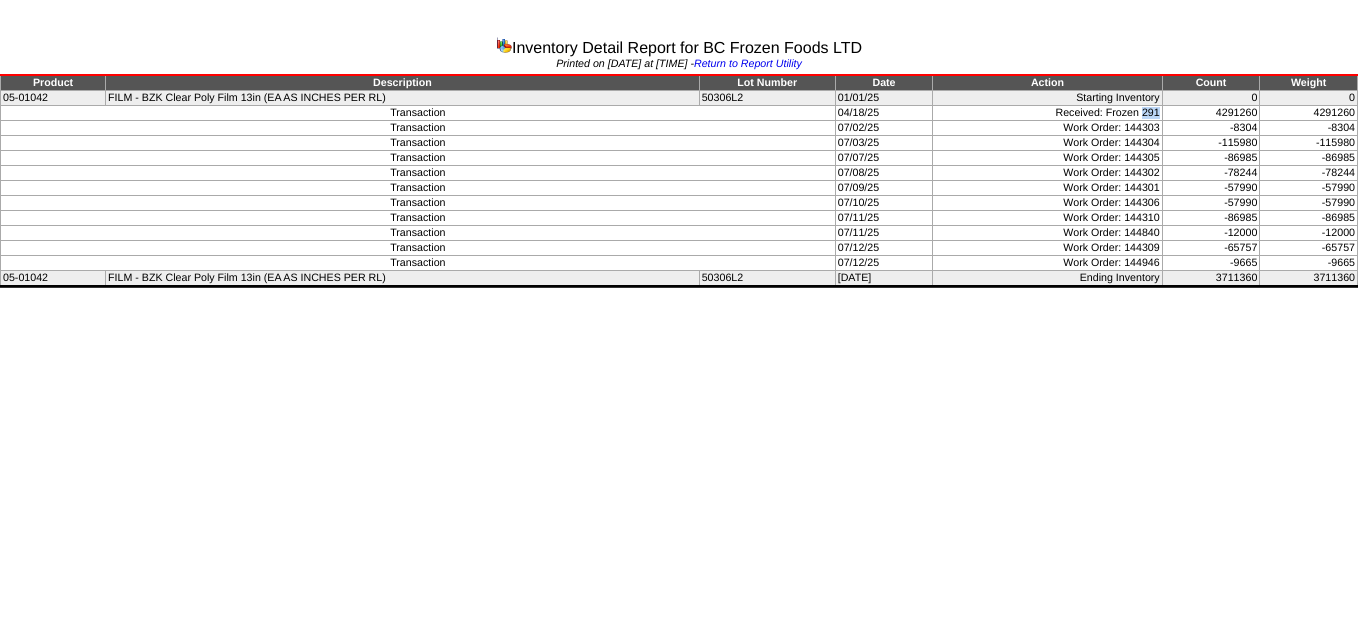 click on "Received: Frozen  291" at bounding box center (1047, 113) 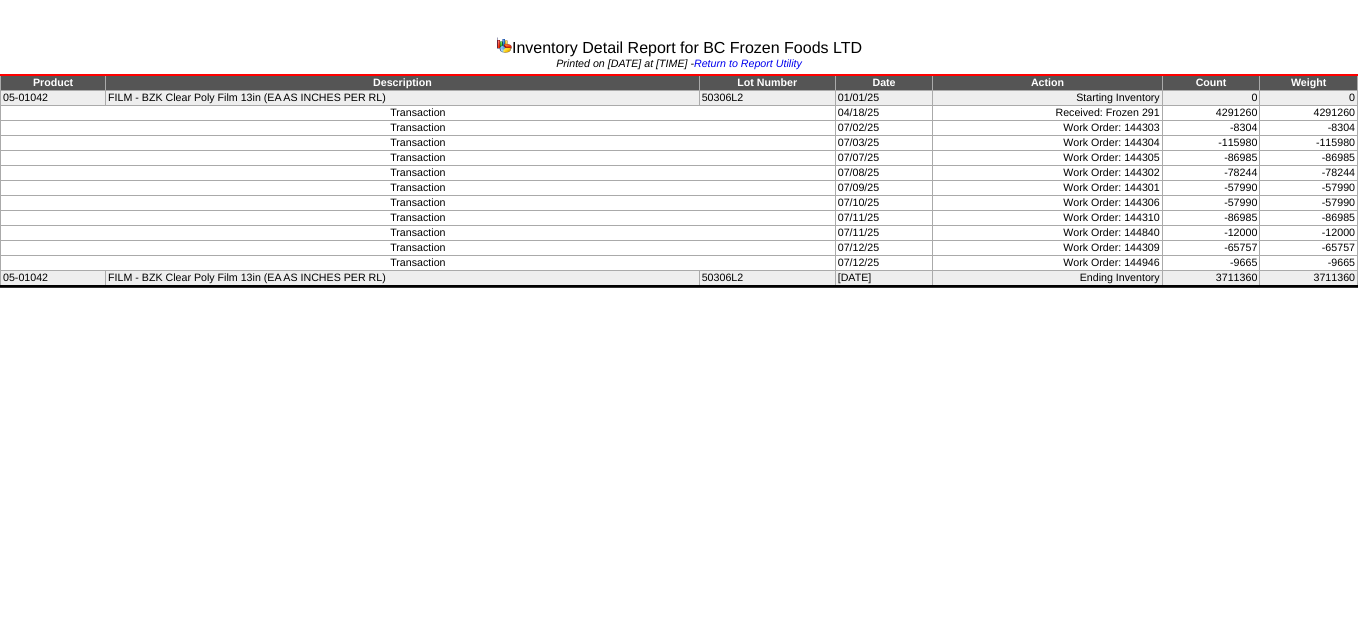 click on "Inventory Detail Report for BC Frozen Foods LTD
Printed on 07/16/2025 at 4:48pm -  Return to Report Utility
Product
Description
Lot Number
Date
Action
Count
Weight
05-01042
FILM - BZK Clear Poly Film 13in (EA AS INCHES PER RL)
50306L2
01/01/25
Starting Inventory
0                                                                     Transaction 04/18/25" at bounding box center [679, 146] 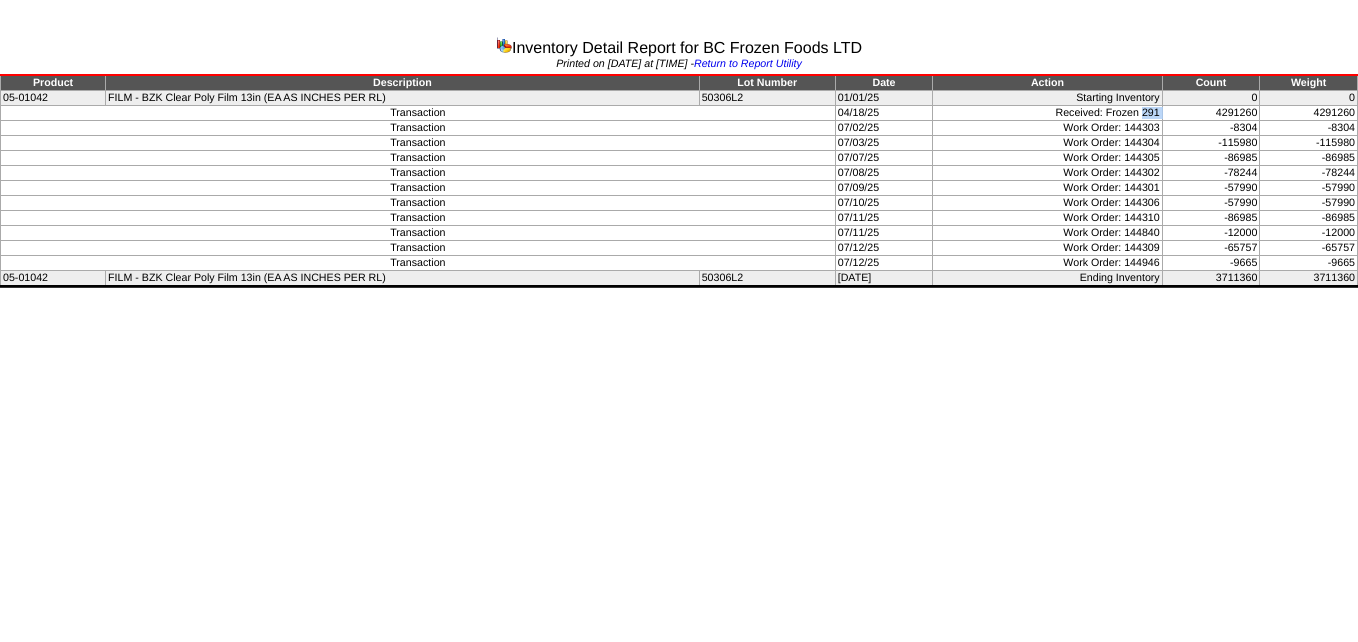 drag, startPoint x: 1144, startPoint y: 110, endPoint x: 1173, endPoint y: 110, distance: 29 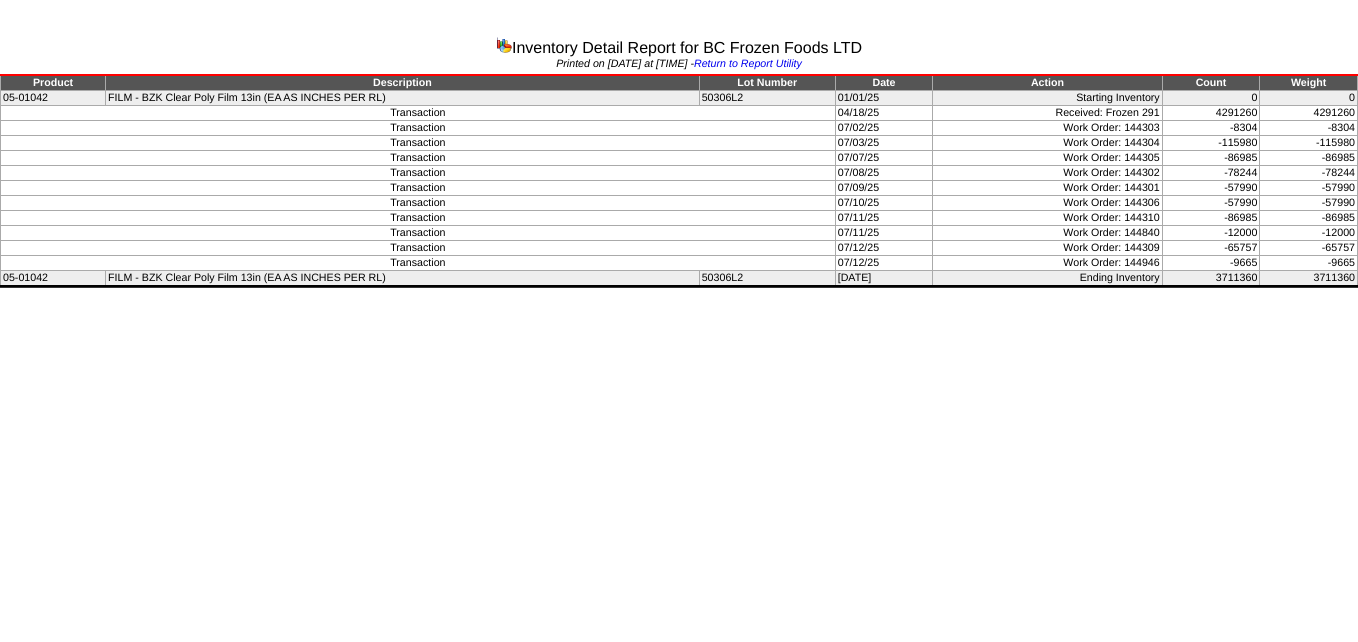 drag, startPoint x: 1167, startPoint y: 109, endPoint x: 1096, endPoint y: 345, distance: 246.44878 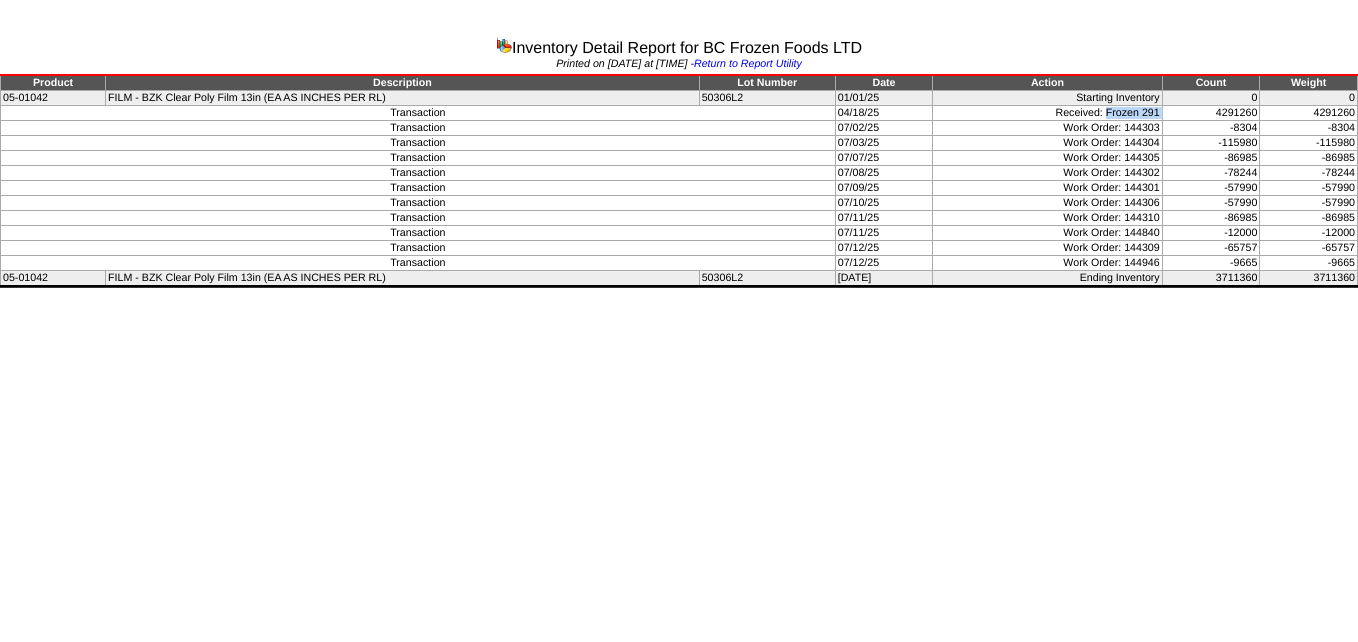 drag, startPoint x: 1107, startPoint y: 111, endPoint x: 1168, endPoint y: 107, distance: 61.13101 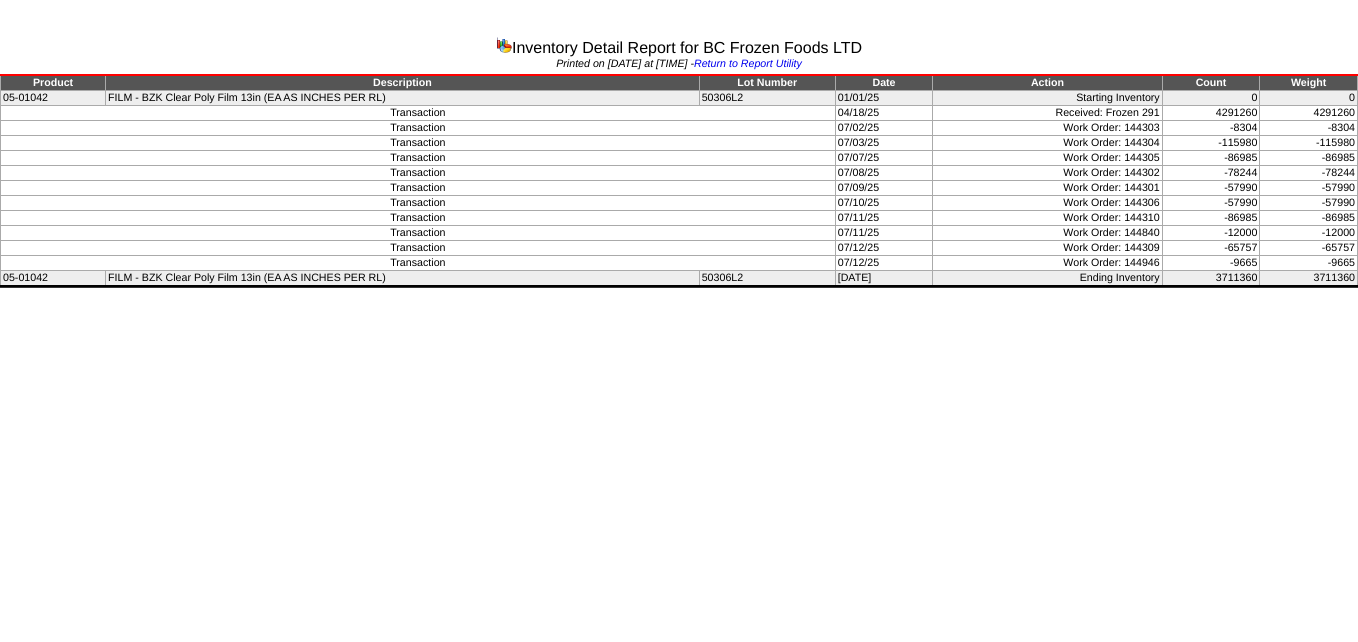 drag, startPoint x: 1168, startPoint y: 107, endPoint x: 1148, endPoint y: 120, distance: 23.853722 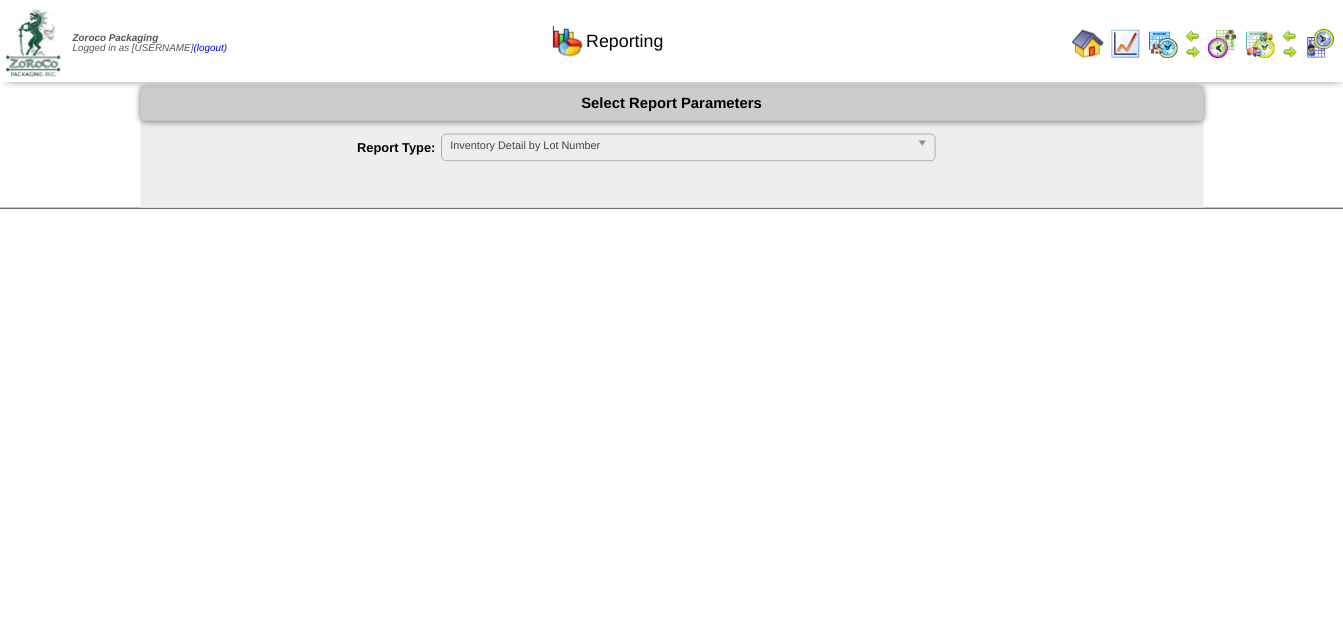 scroll, scrollTop: 0, scrollLeft: 0, axis: both 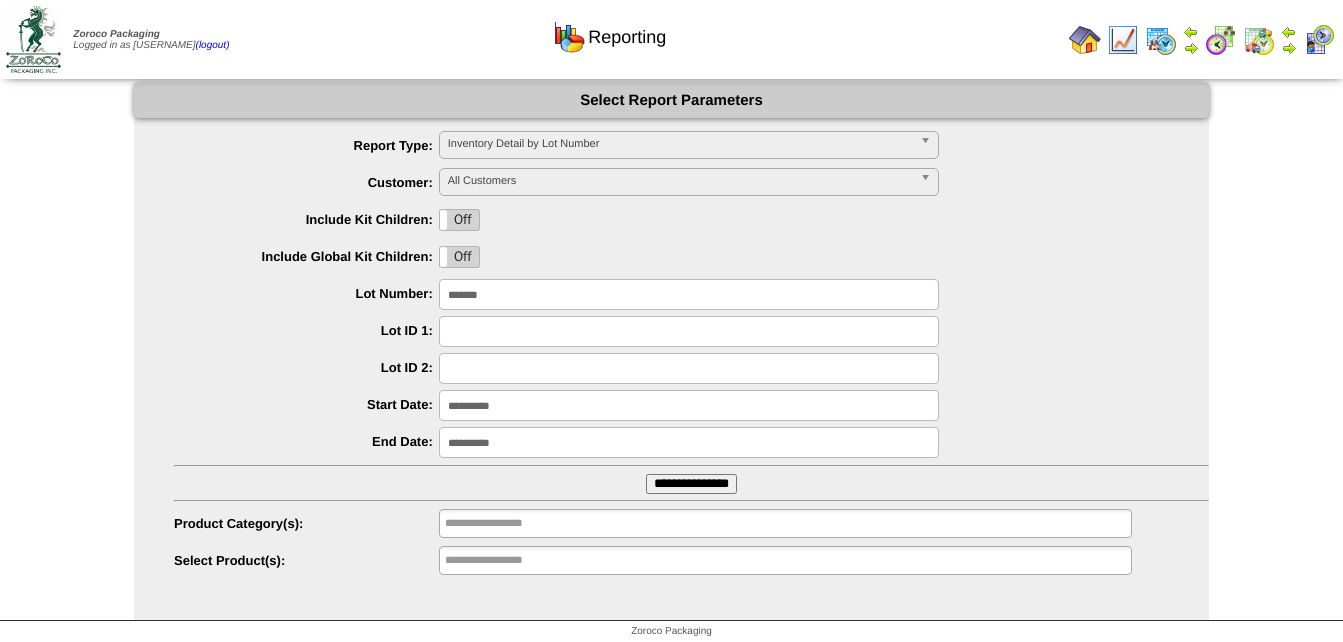 click at bounding box center (1161, 40) 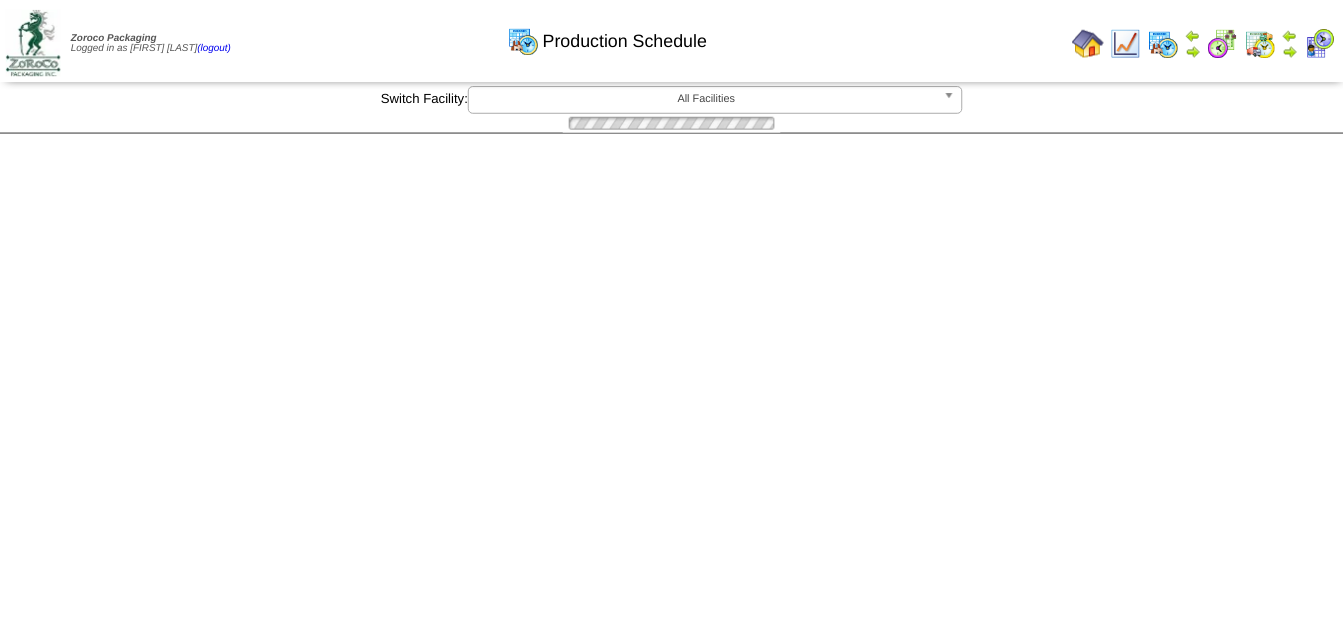 scroll, scrollTop: 0, scrollLeft: 0, axis: both 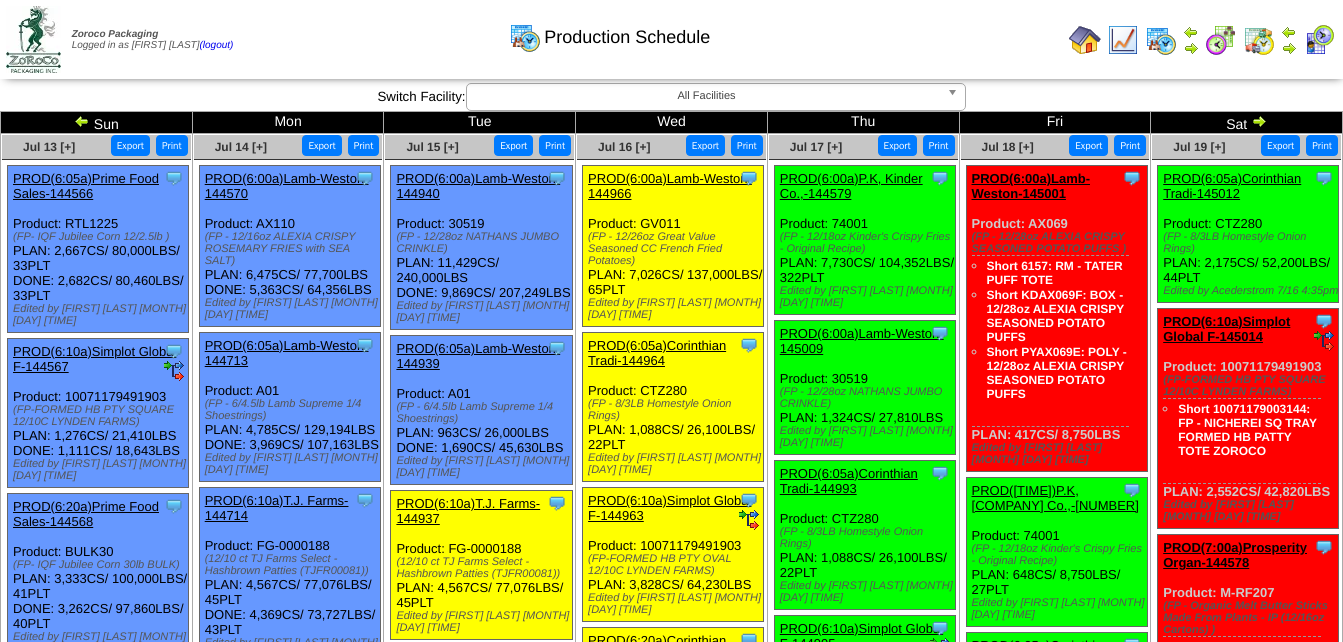 click at bounding box center [82, 121] 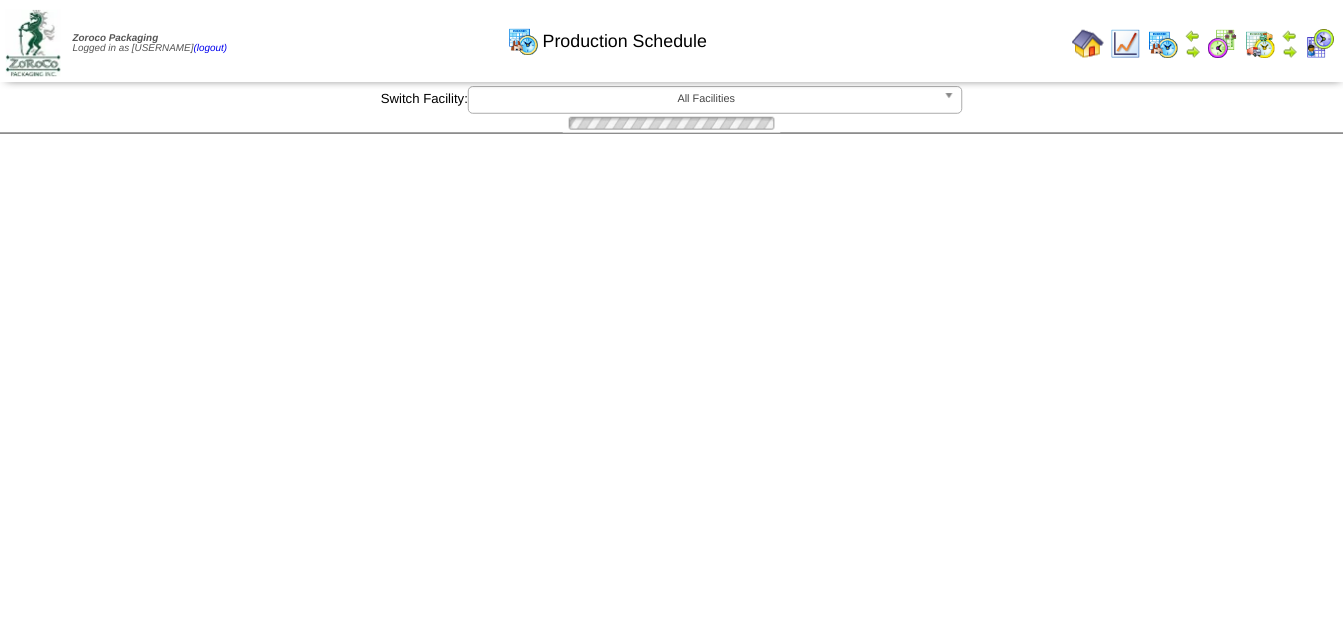 scroll, scrollTop: 0, scrollLeft: 0, axis: both 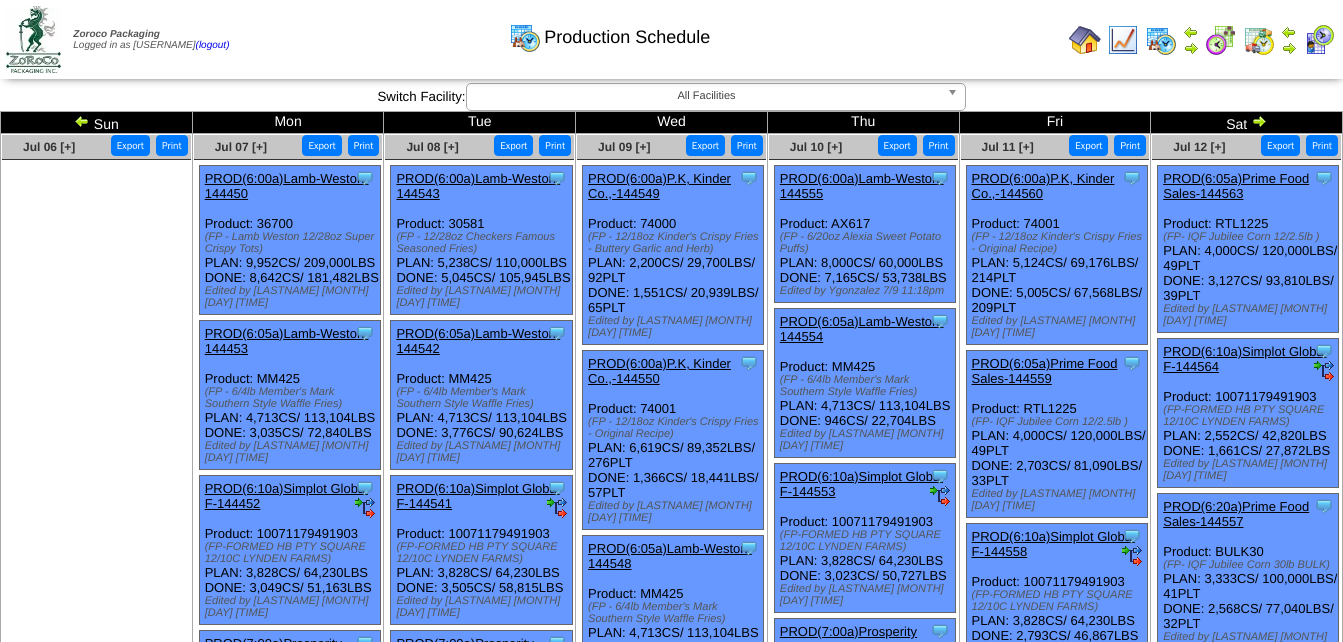 click at bounding box center (82, 121) 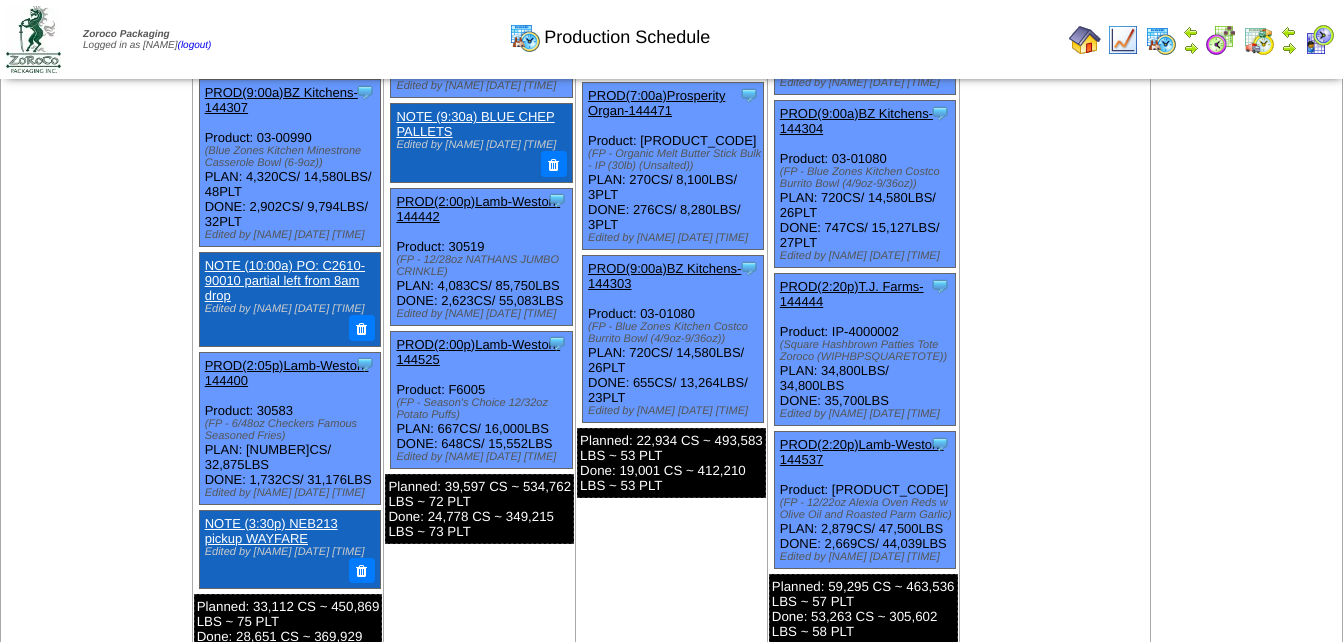 scroll, scrollTop: 1000, scrollLeft: 0, axis: vertical 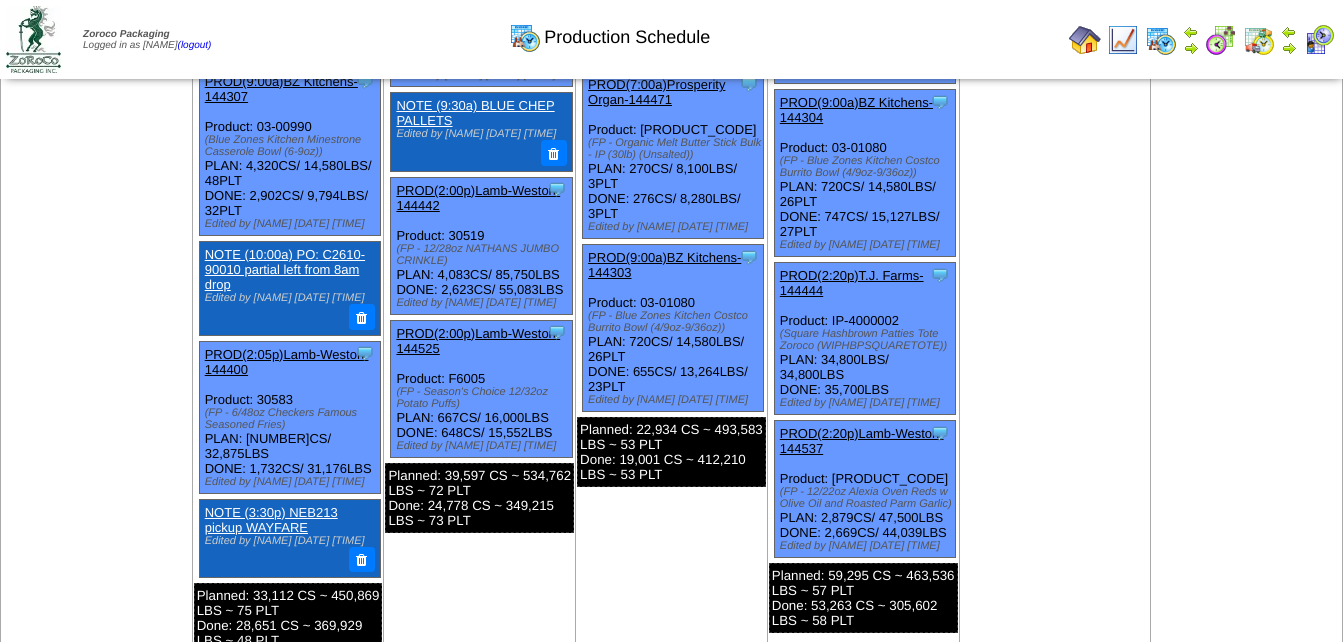 click on "PROD(9:00a)BZ Kitchens-144303" at bounding box center [664, 265] 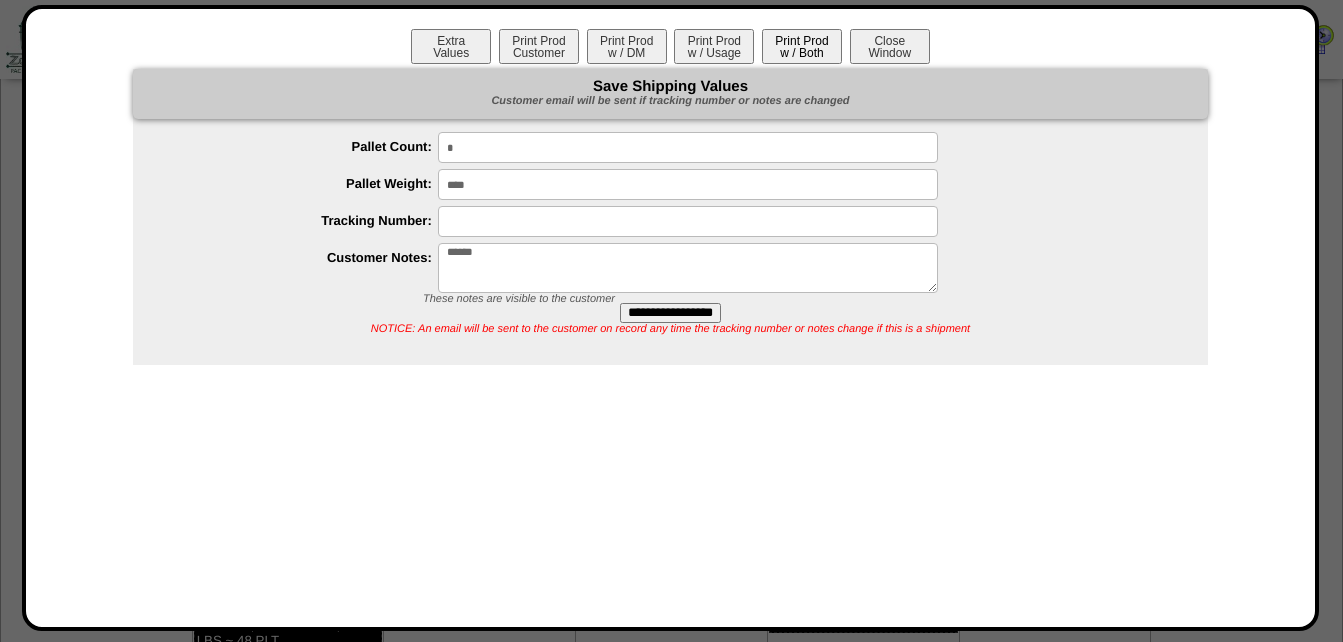 click on "Print Prod w / Both" at bounding box center (802, 46) 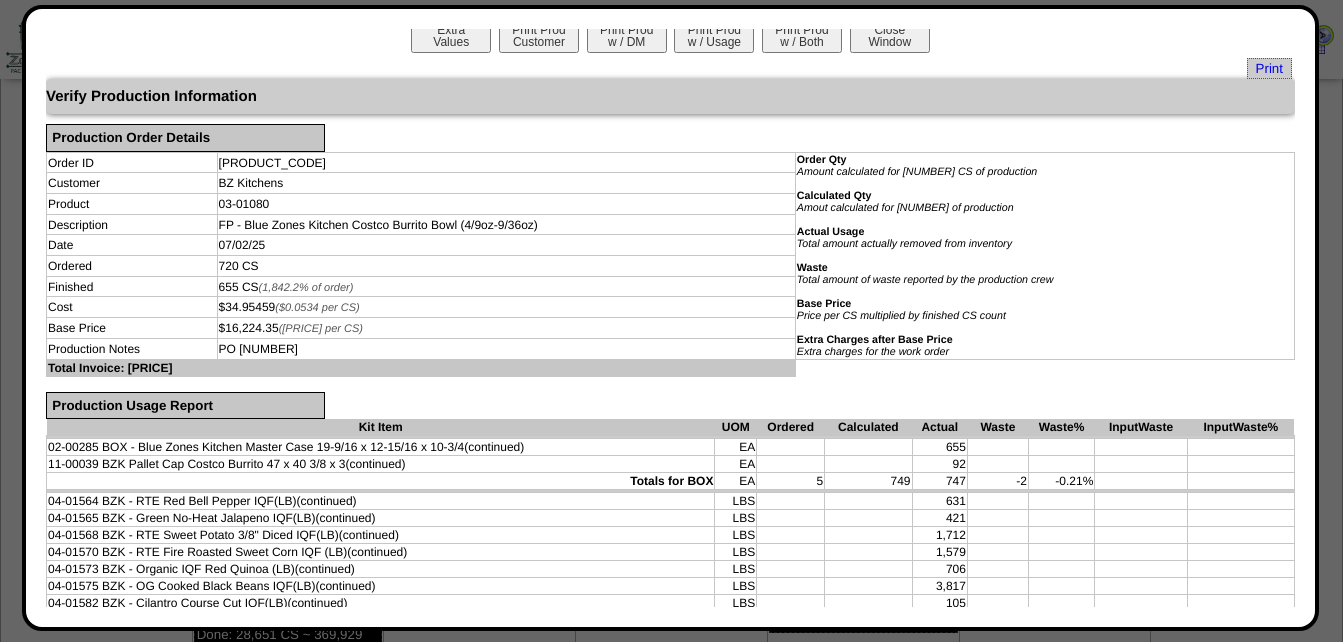 scroll, scrollTop: 0, scrollLeft: 0, axis: both 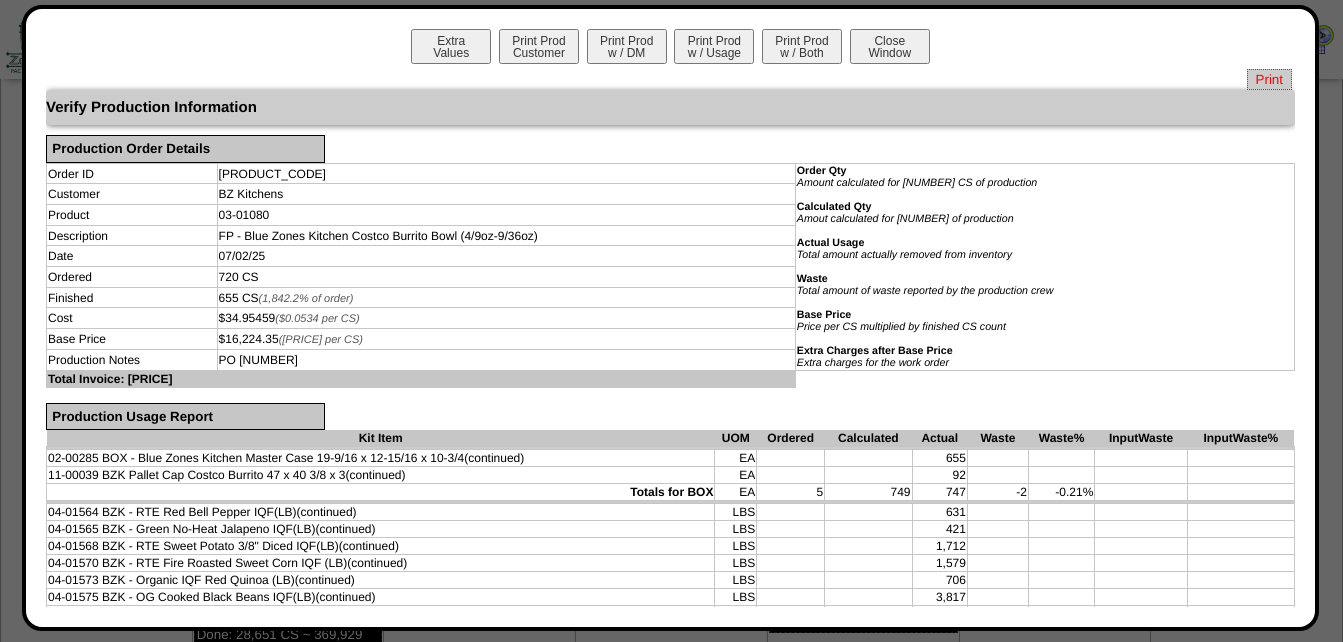 click on "Print" at bounding box center [1269, 79] 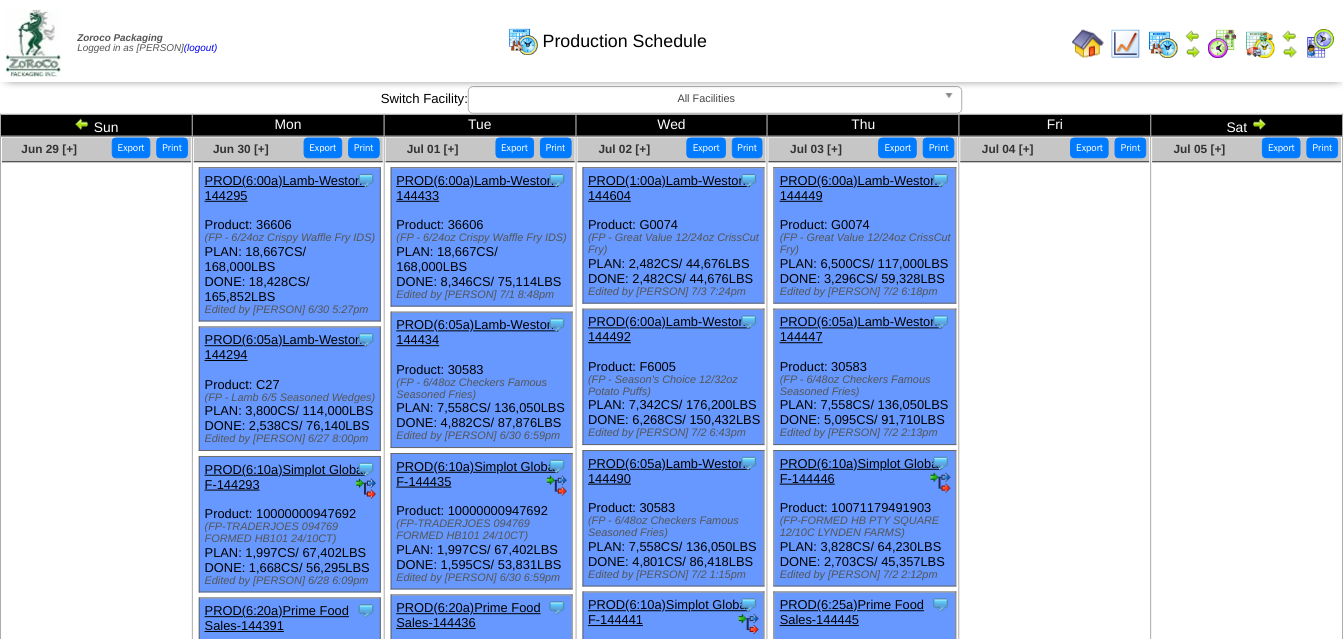 scroll, scrollTop: 1000, scrollLeft: 0, axis: vertical 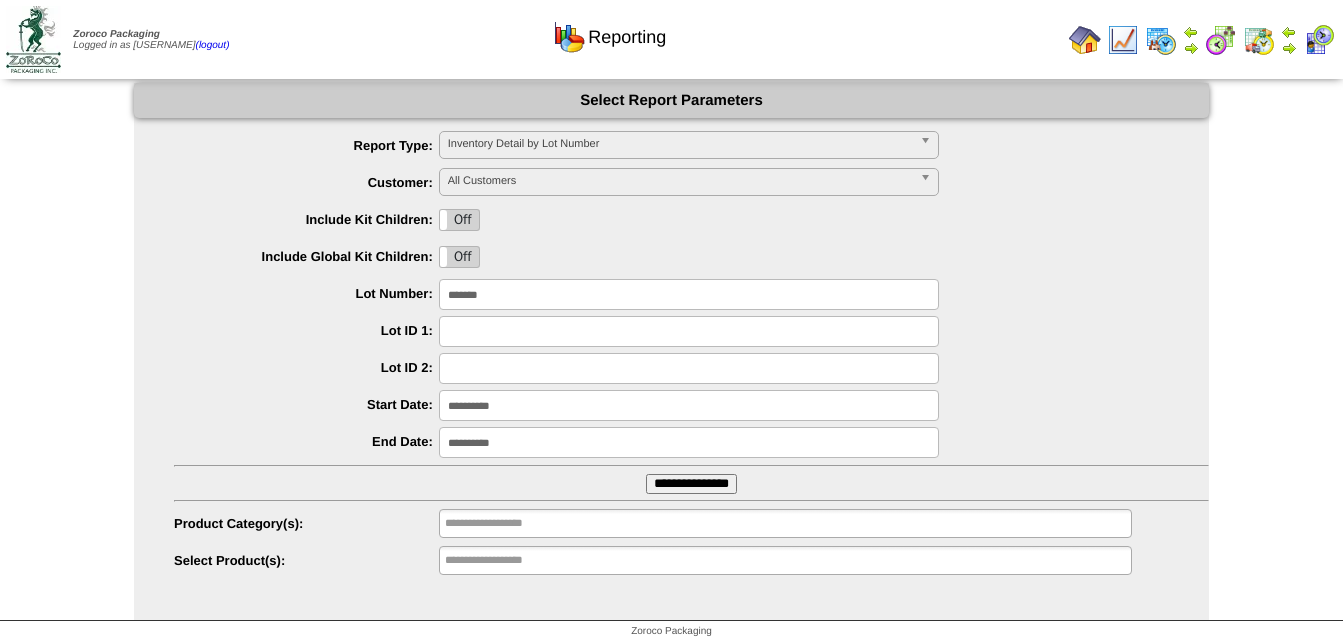 drag, startPoint x: 500, startPoint y: 291, endPoint x: 371, endPoint y: 290, distance: 129.00388 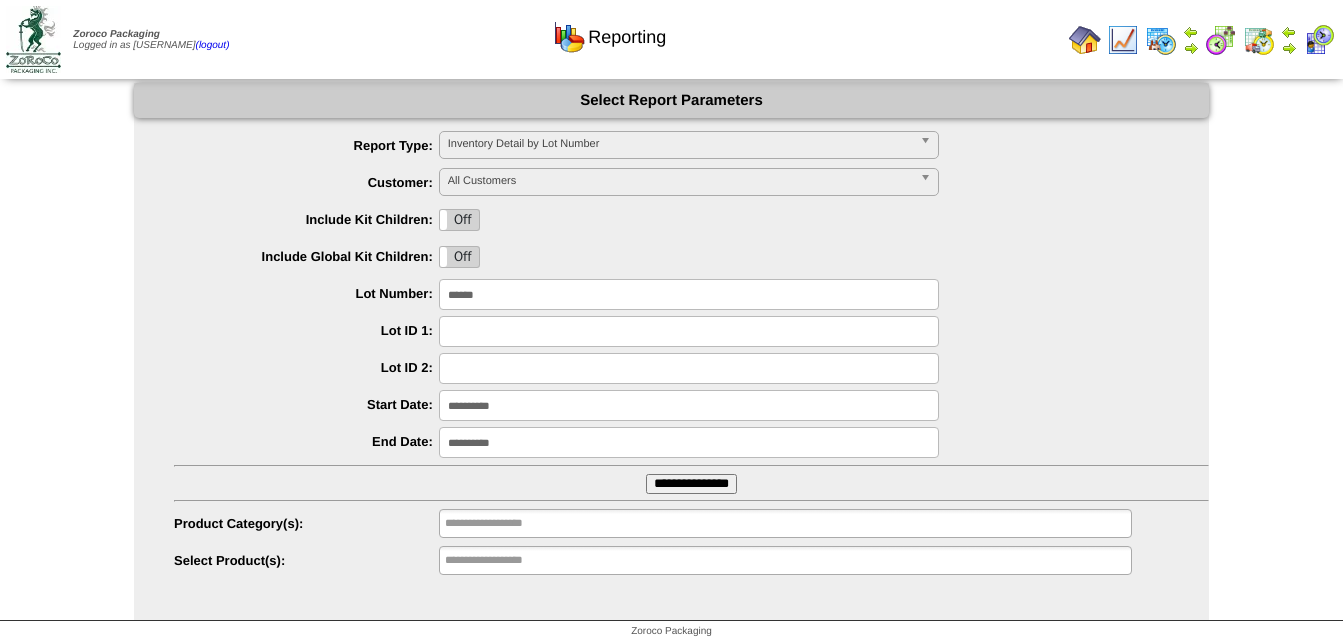 type on "******" 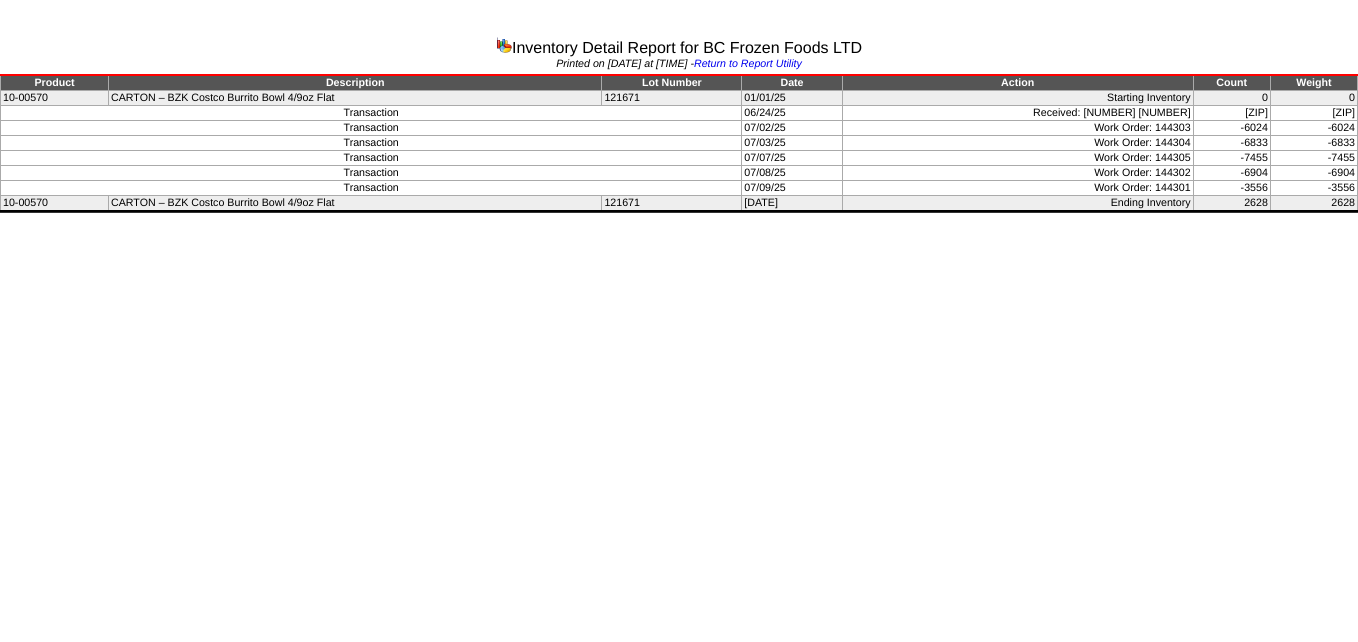 scroll, scrollTop: 0, scrollLeft: 0, axis: both 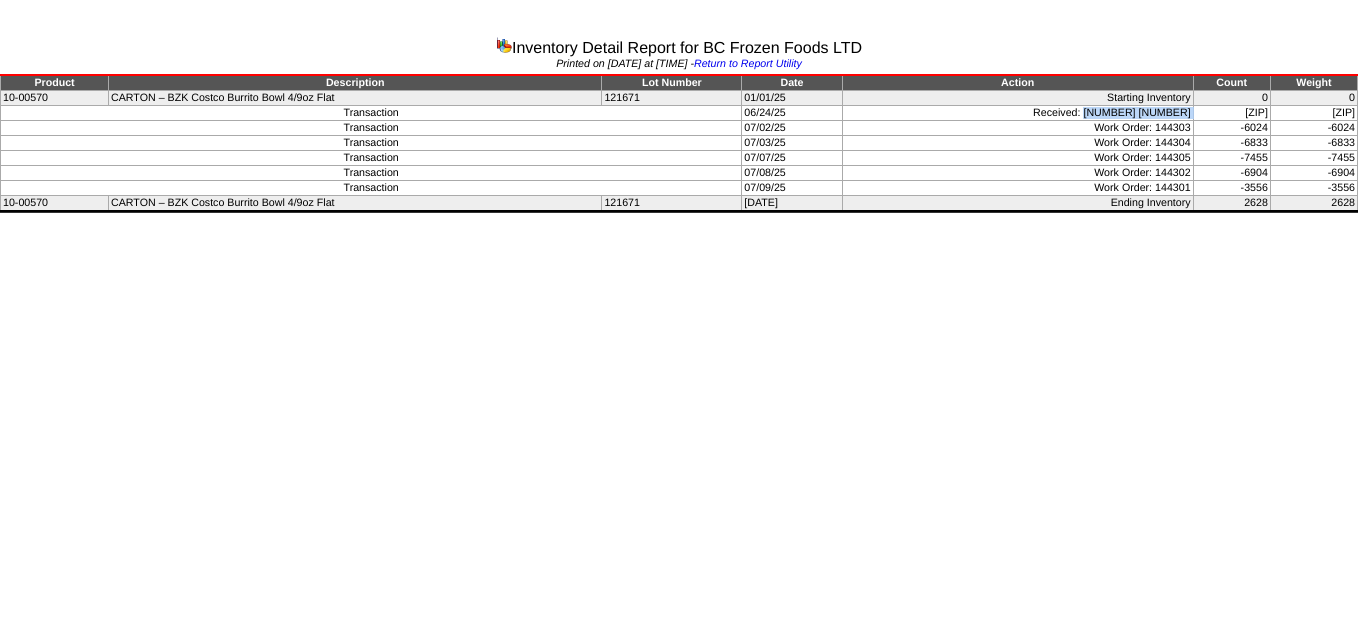 drag, startPoint x: 1126, startPoint y: 109, endPoint x: 1176, endPoint y: 114, distance: 50.24938 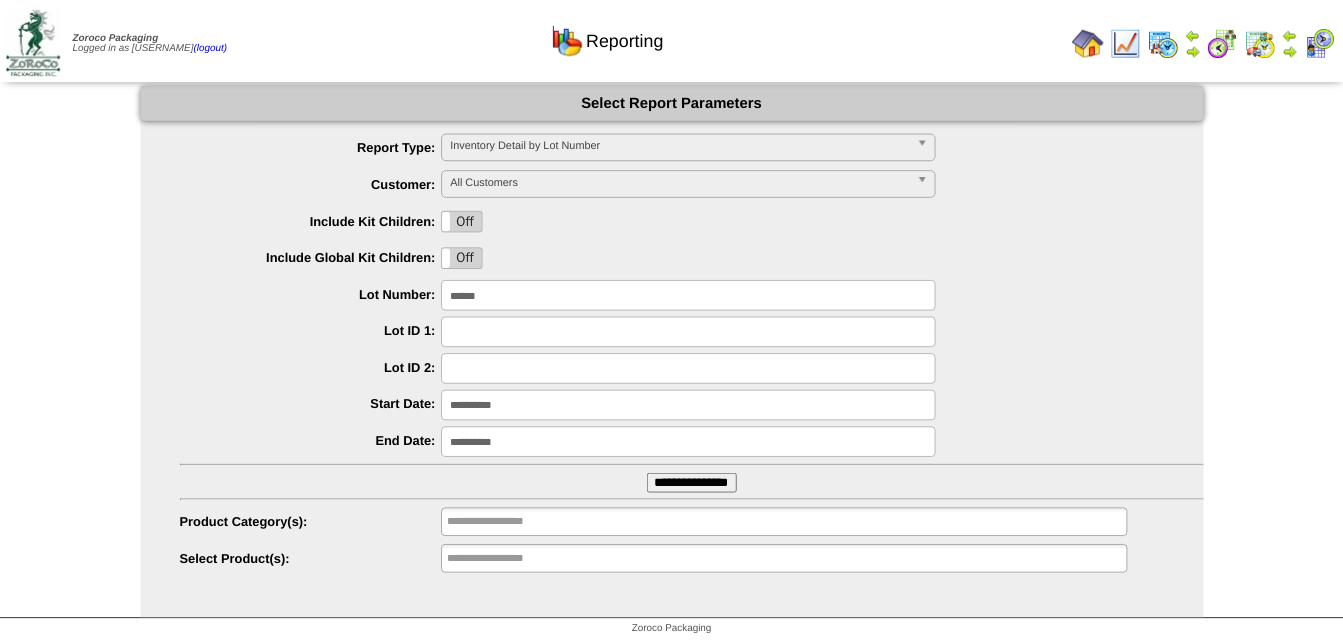 scroll, scrollTop: 0, scrollLeft: 0, axis: both 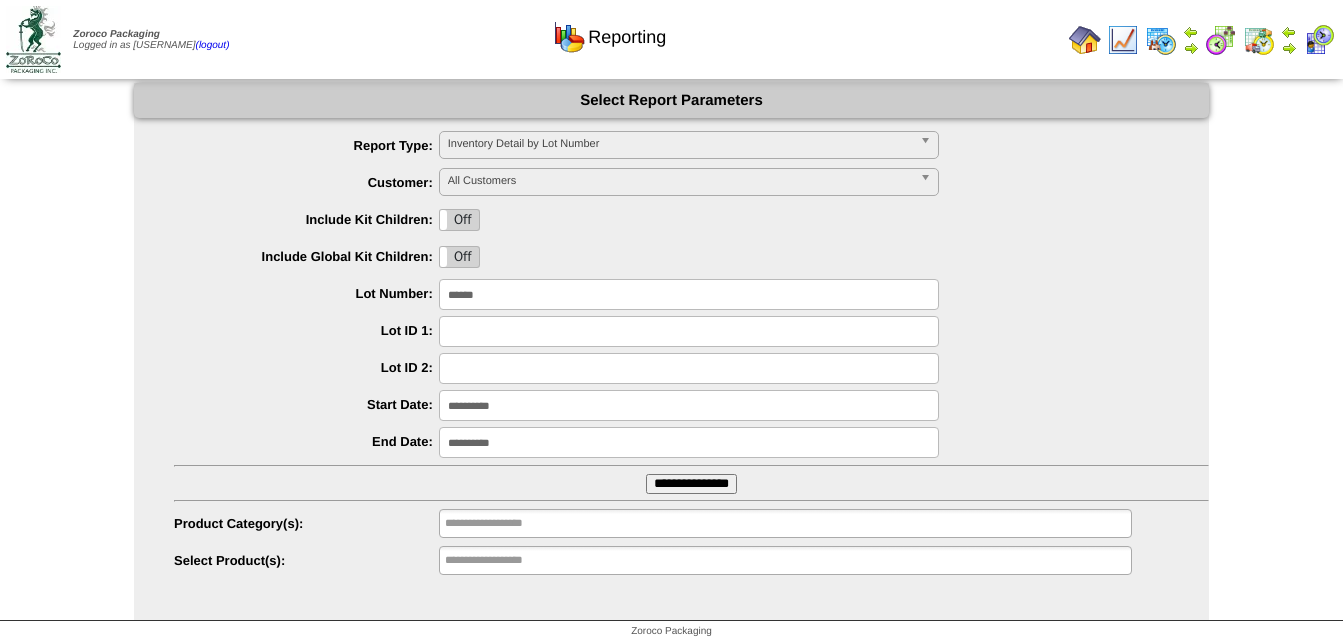 drag, startPoint x: 515, startPoint y: 291, endPoint x: 323, endPoint y: 290, distance: 192.00261 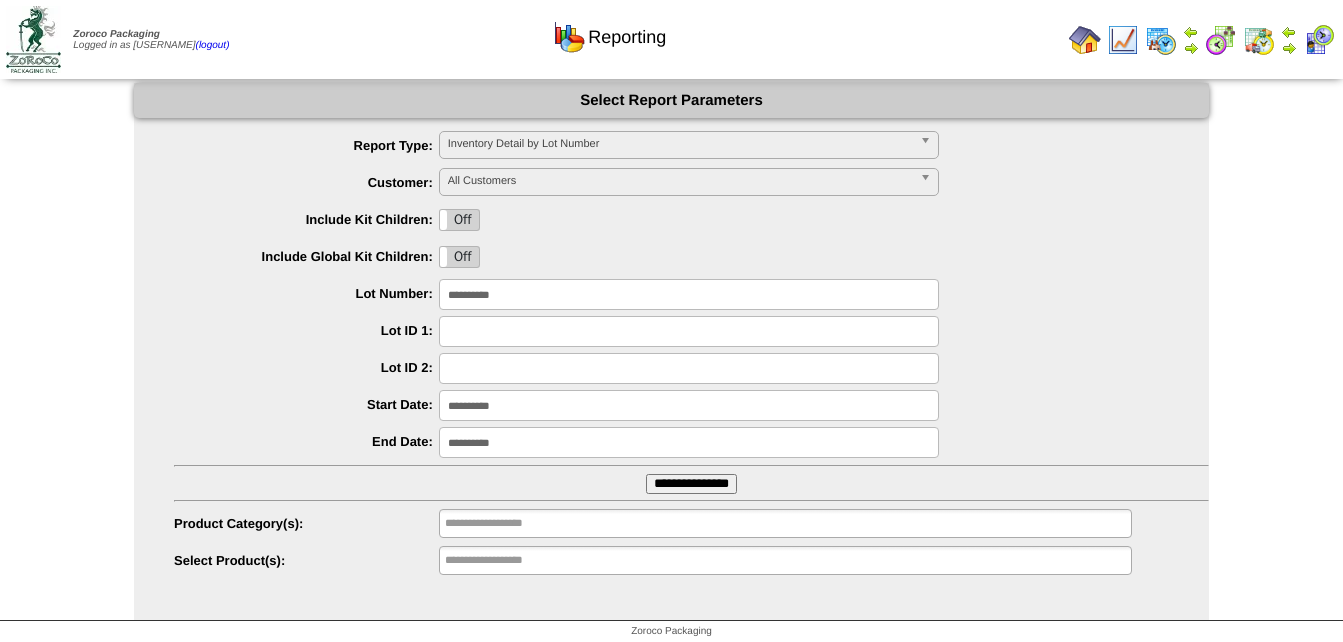 type on "**********" 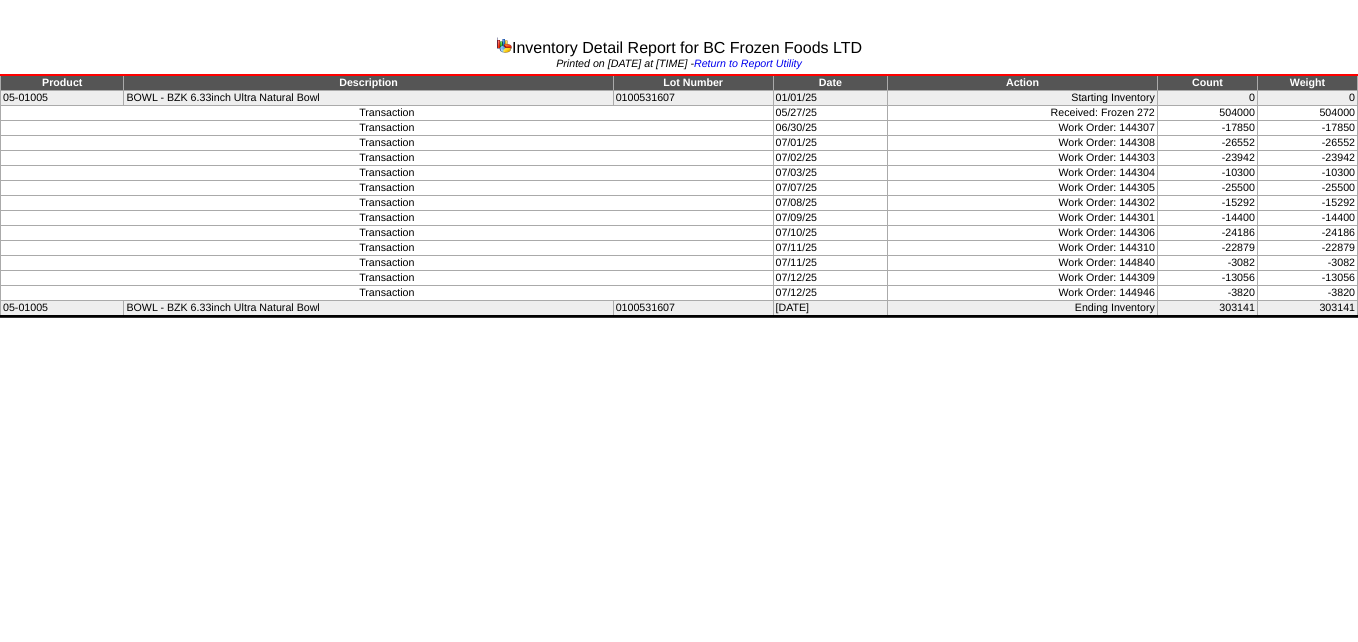 scroll, scrollTop: 0, scrollLeft: 0, axis: both 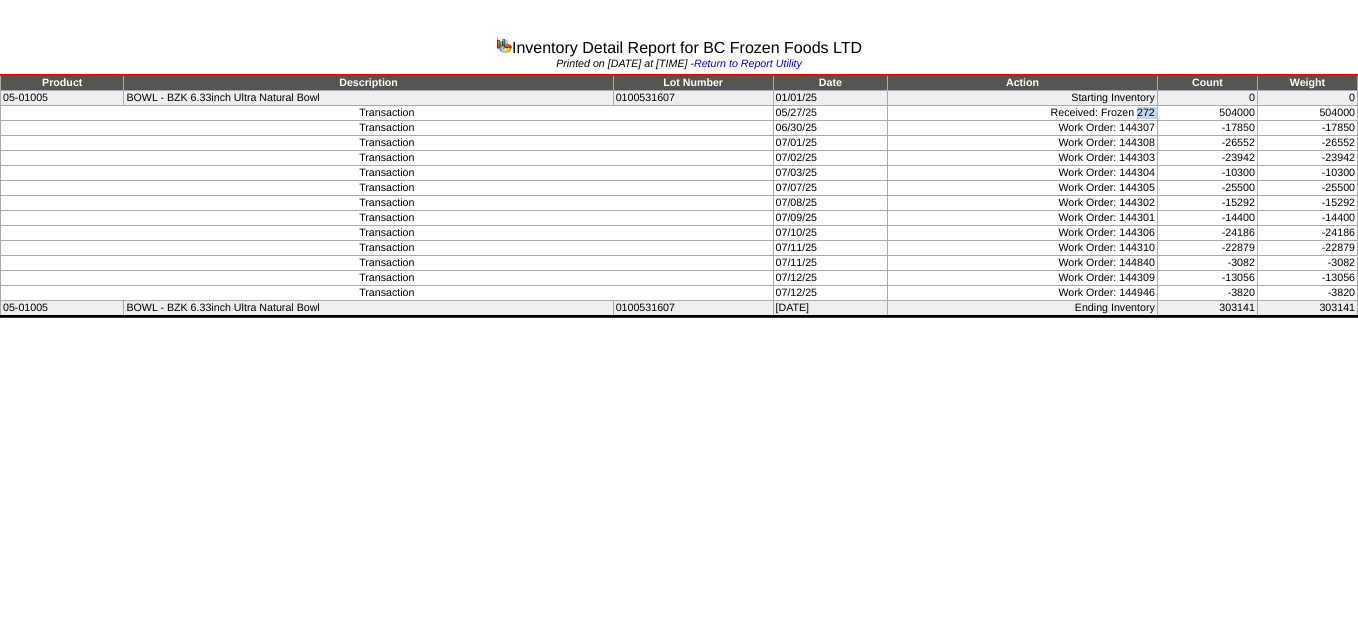 drag, startPoint x: 1138, startPoint y: 114, endPoint x: 1162, endPoint y: 112, distance: 24.083189 